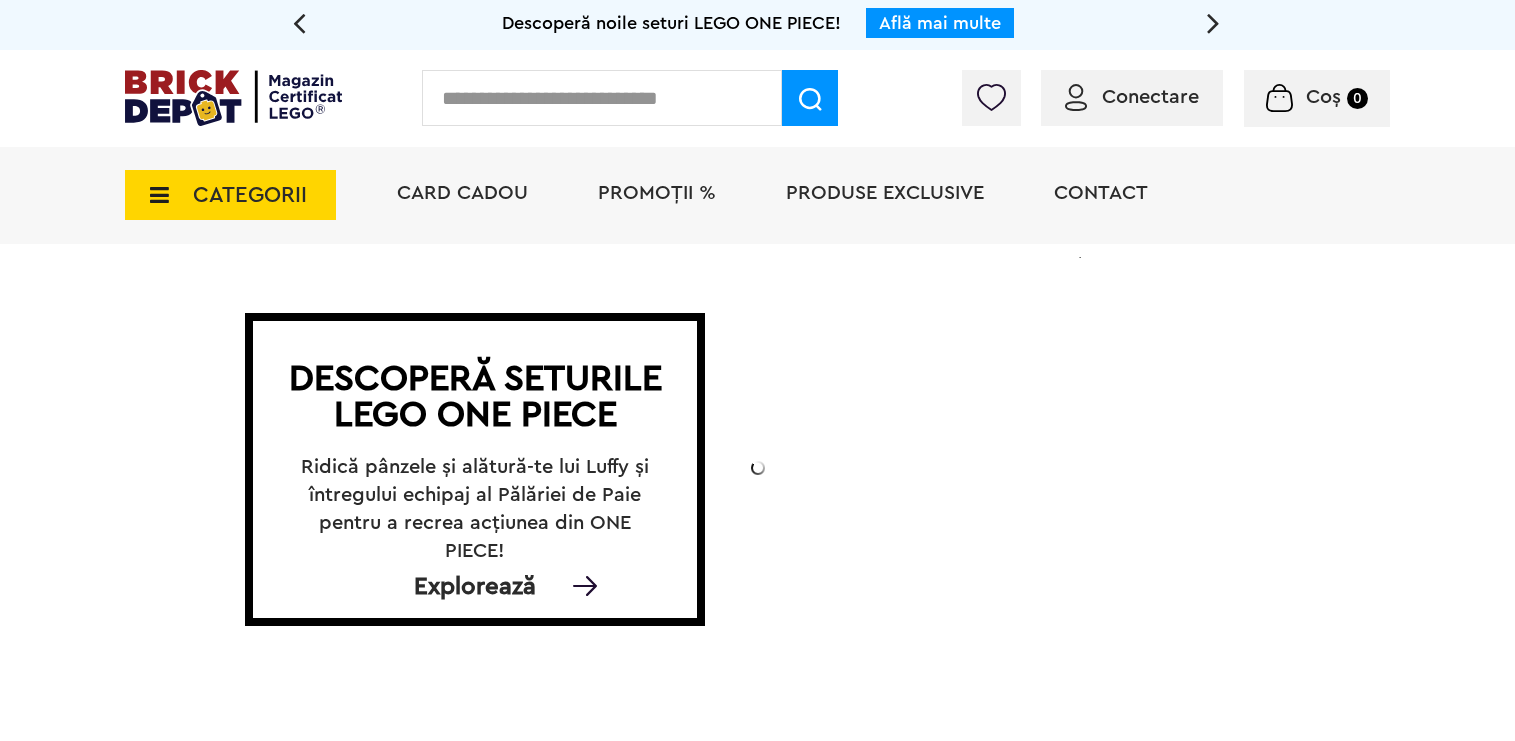 scroll, scrollTop: 0, scrollLeft: 0, axis: both 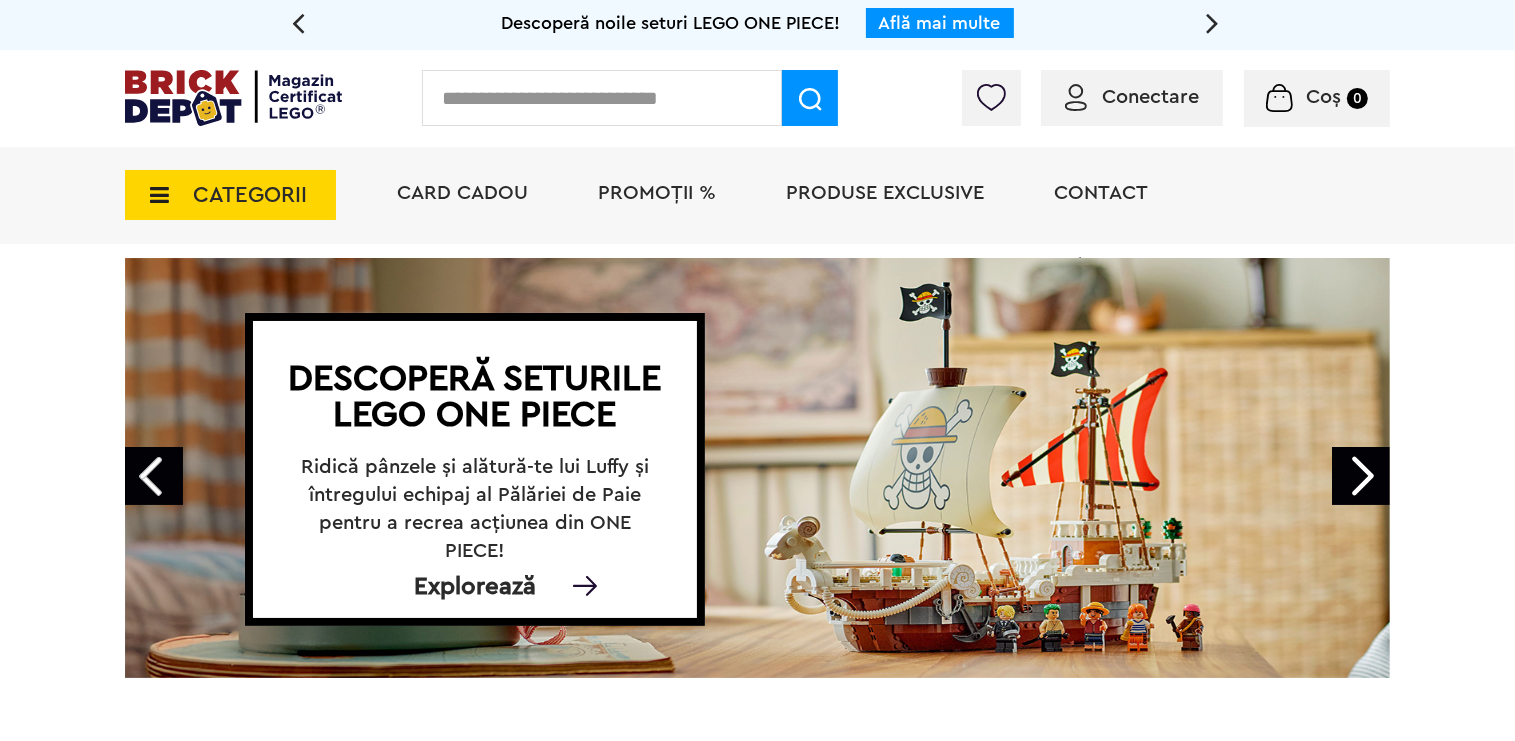 click at bounding box center (153, 195) 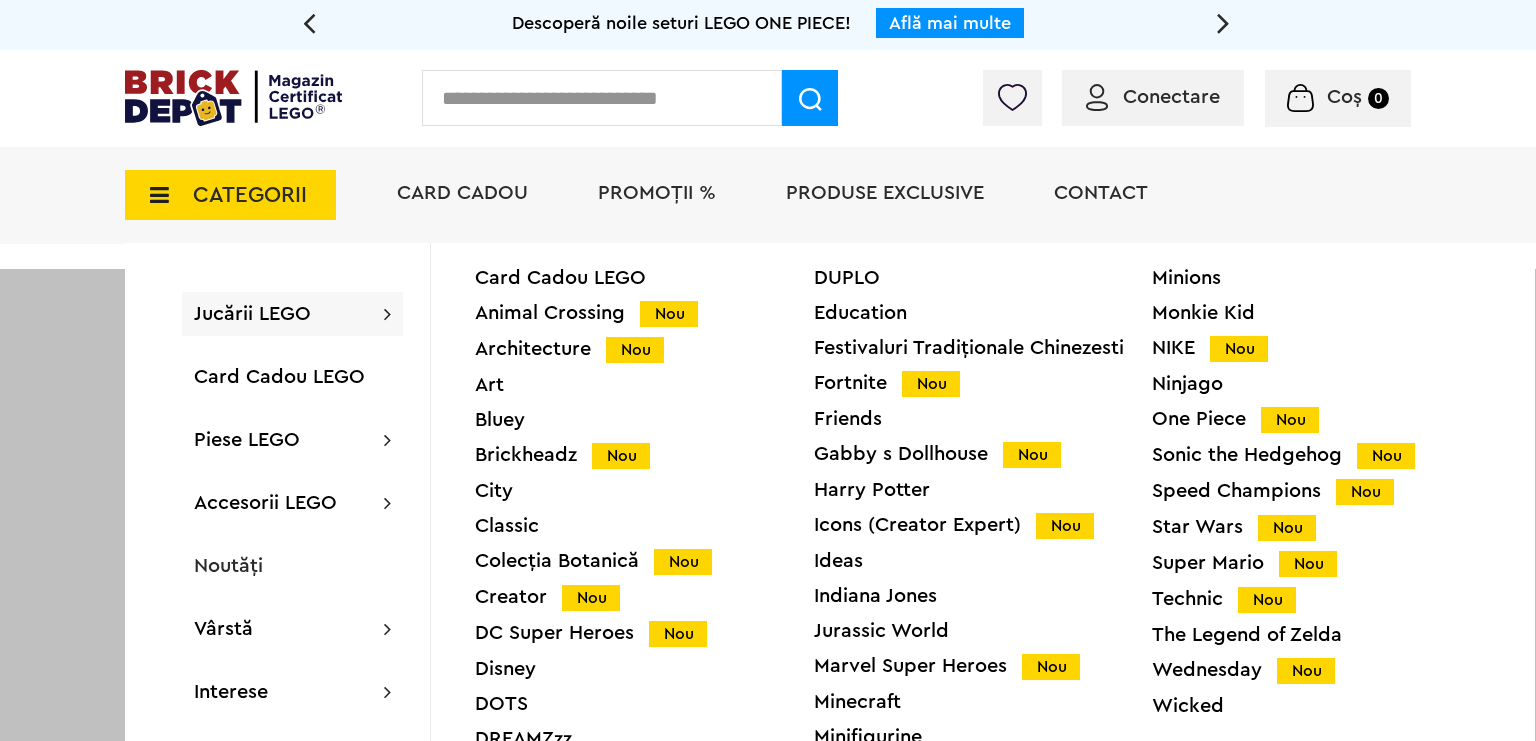click on "Brickheadz Nou" at bounding box center [644, 455] 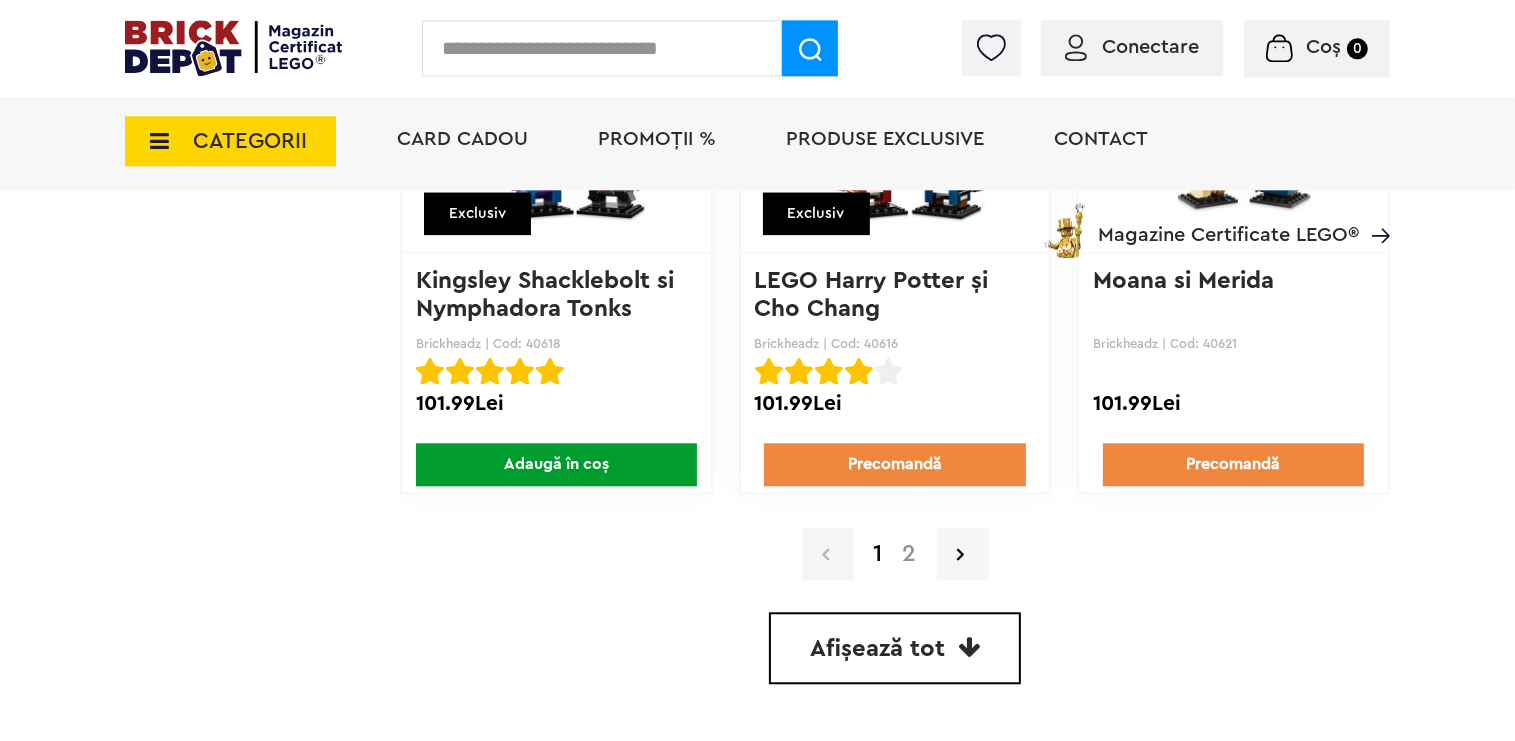 scroll, scrollTop: 4857, scrollLeft: 0, axis: vertical 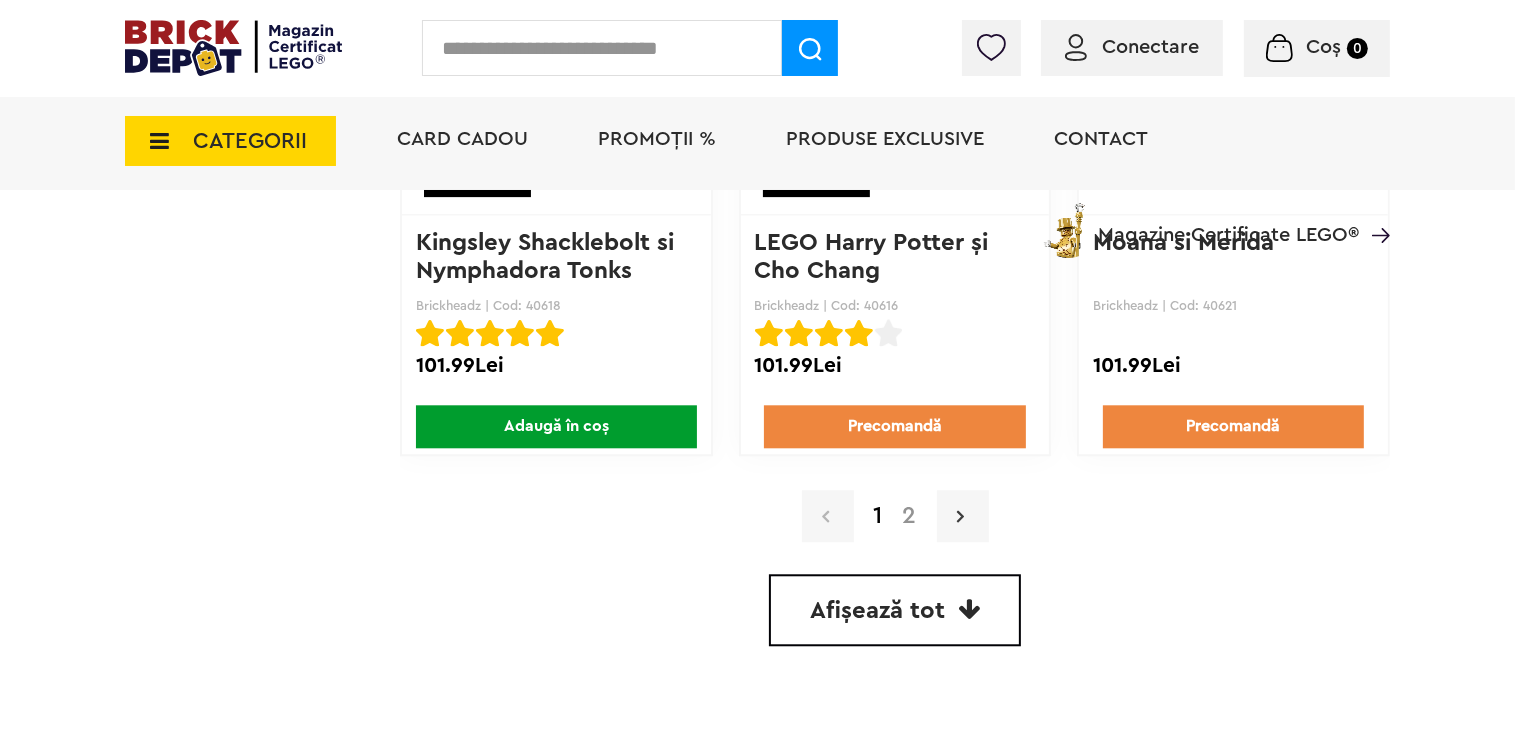 click at bounding box center (961, 516) 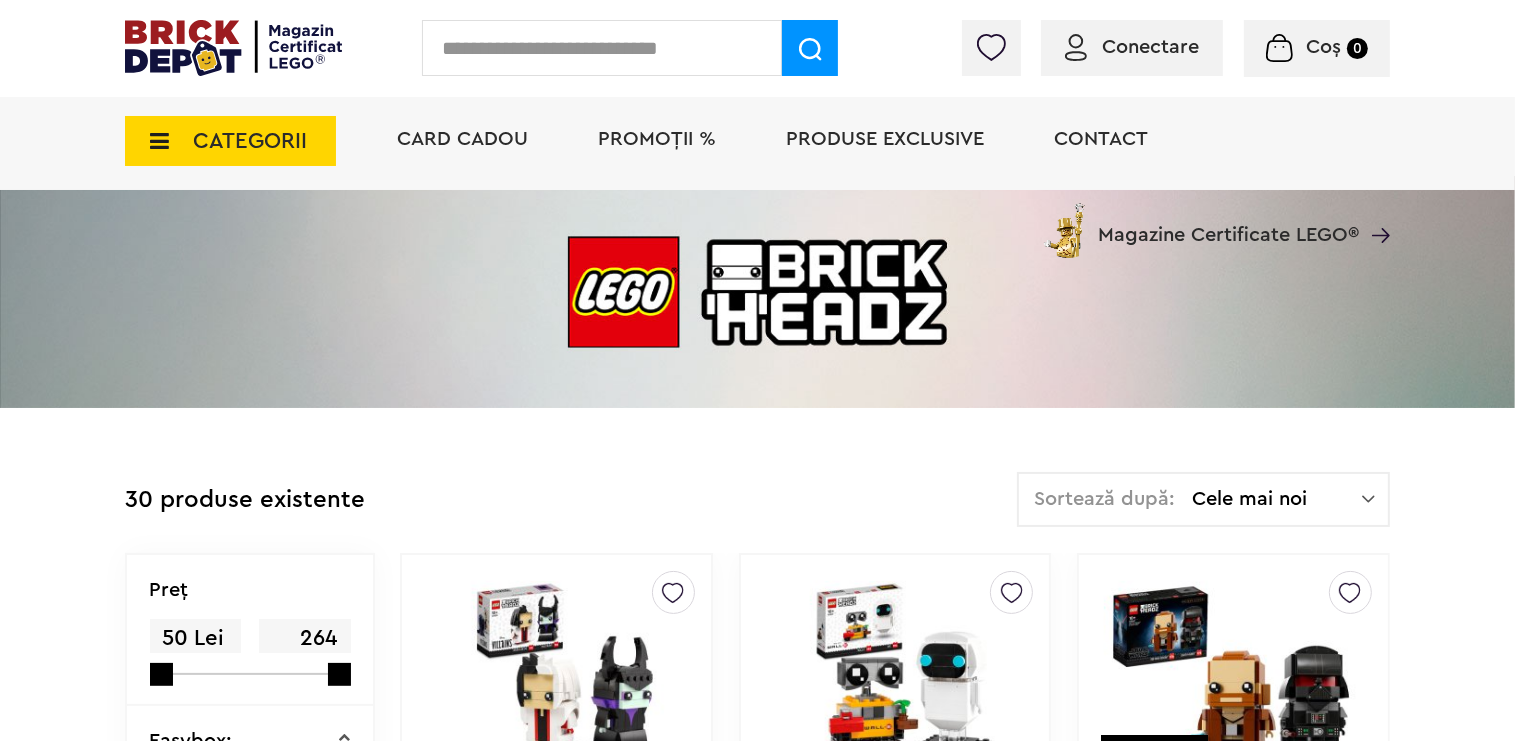scroll, scrollTop: 52, scrollLeft: 0, axis: vertical 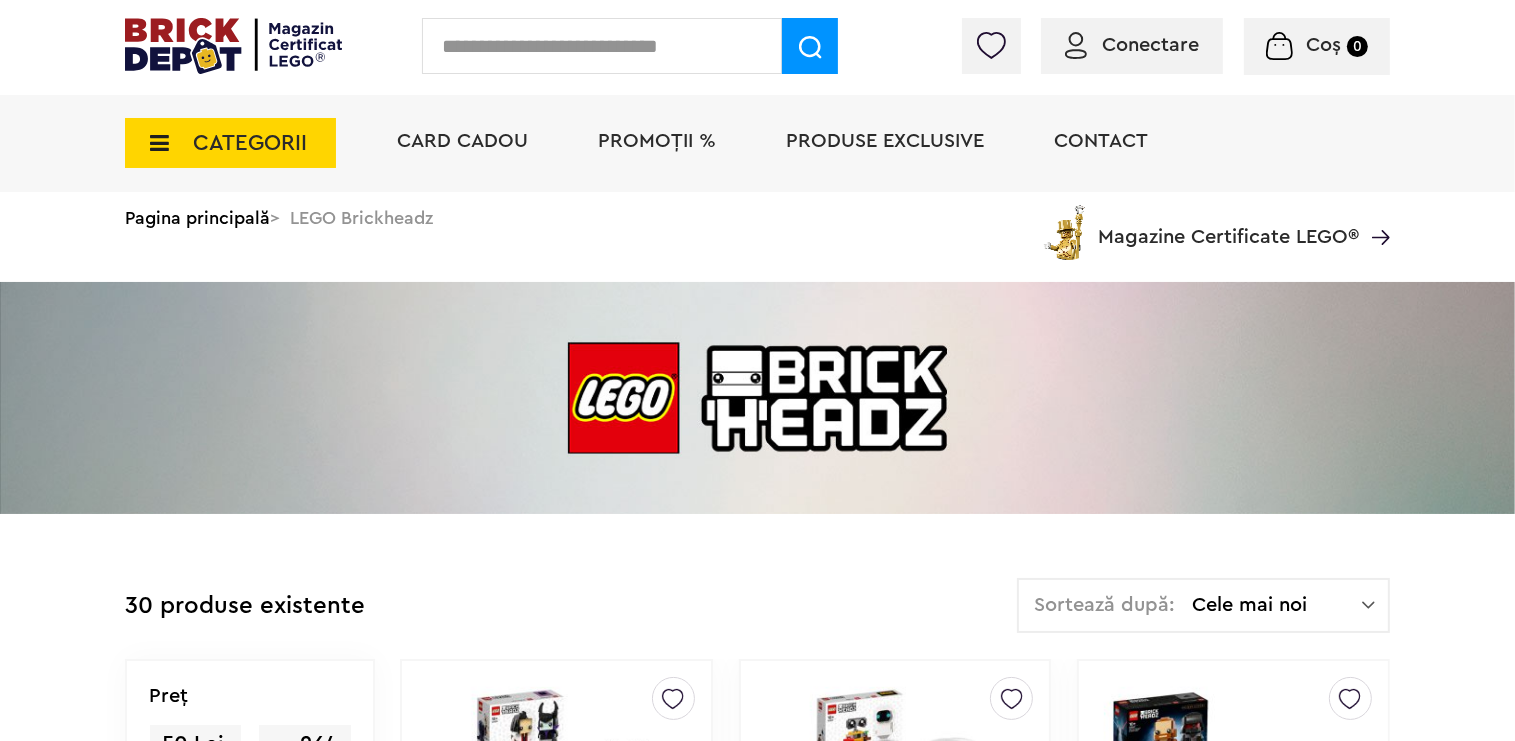 click at bounding box center (153, 143) 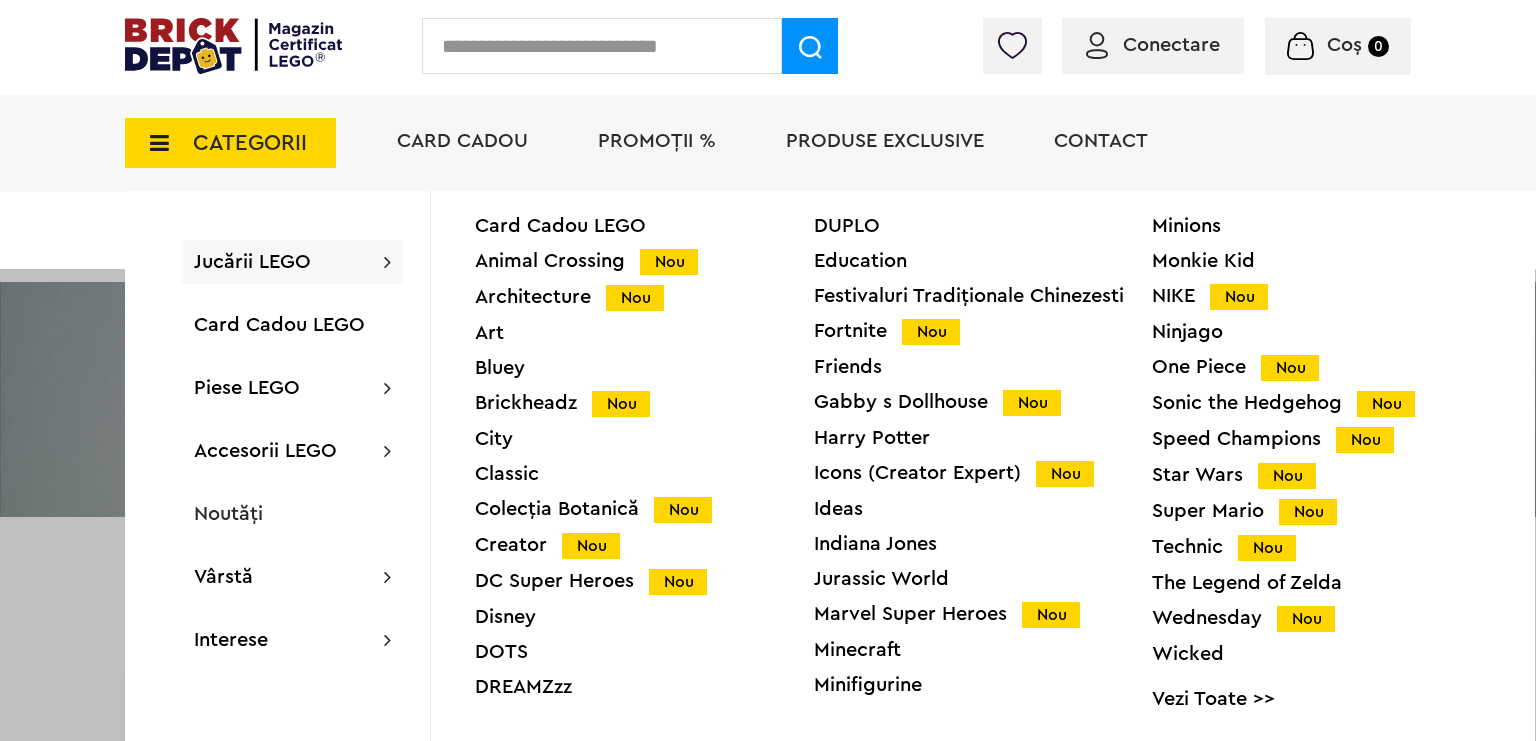 click on "Star Wars Nou" at bounding box center (1321, 475) 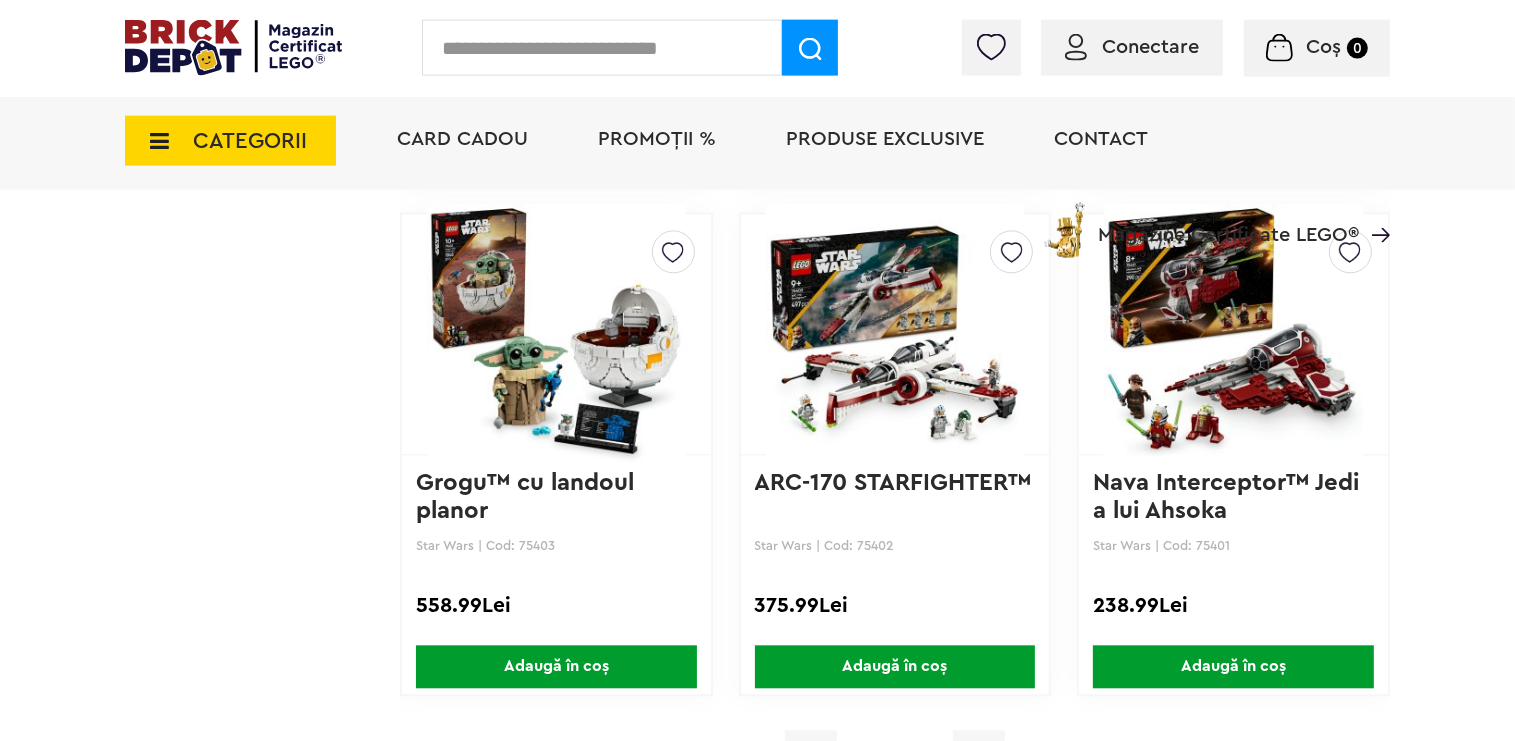 scroll, scrollTop: 4646, scrollLeft: 0, axis: vertical 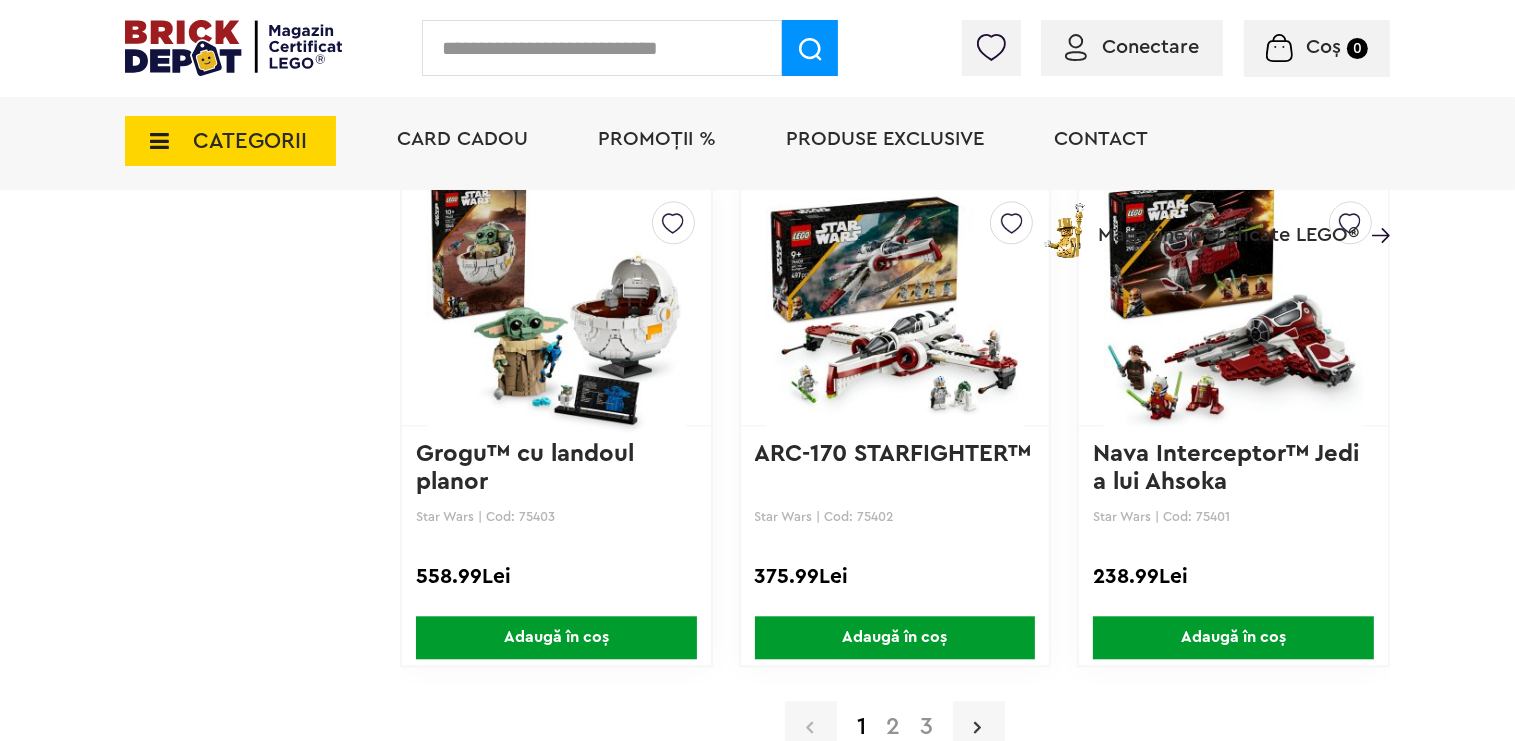click at bounding box center [977, 727] 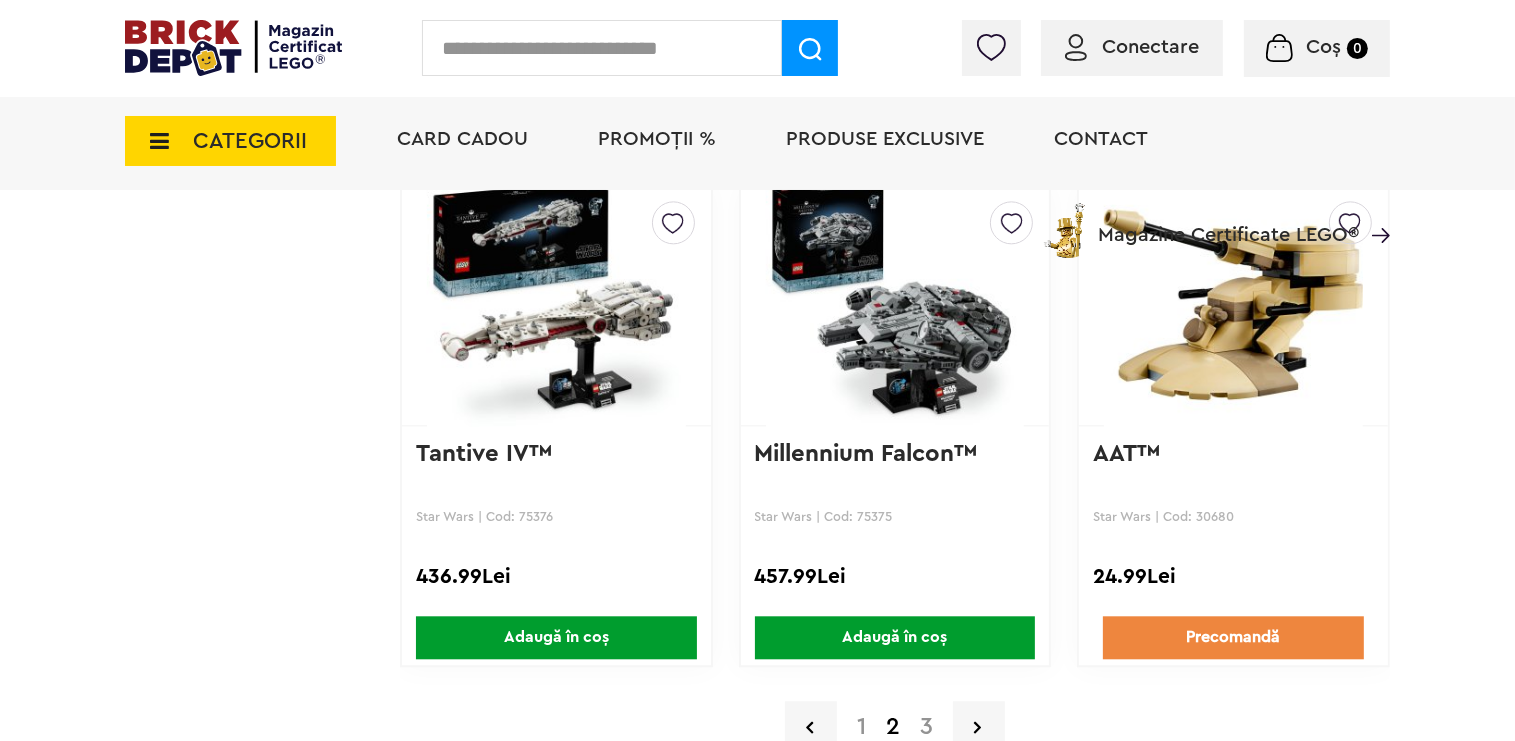 scroll, scrollTop: 4752, scrollLeft: 0, axis: vertical 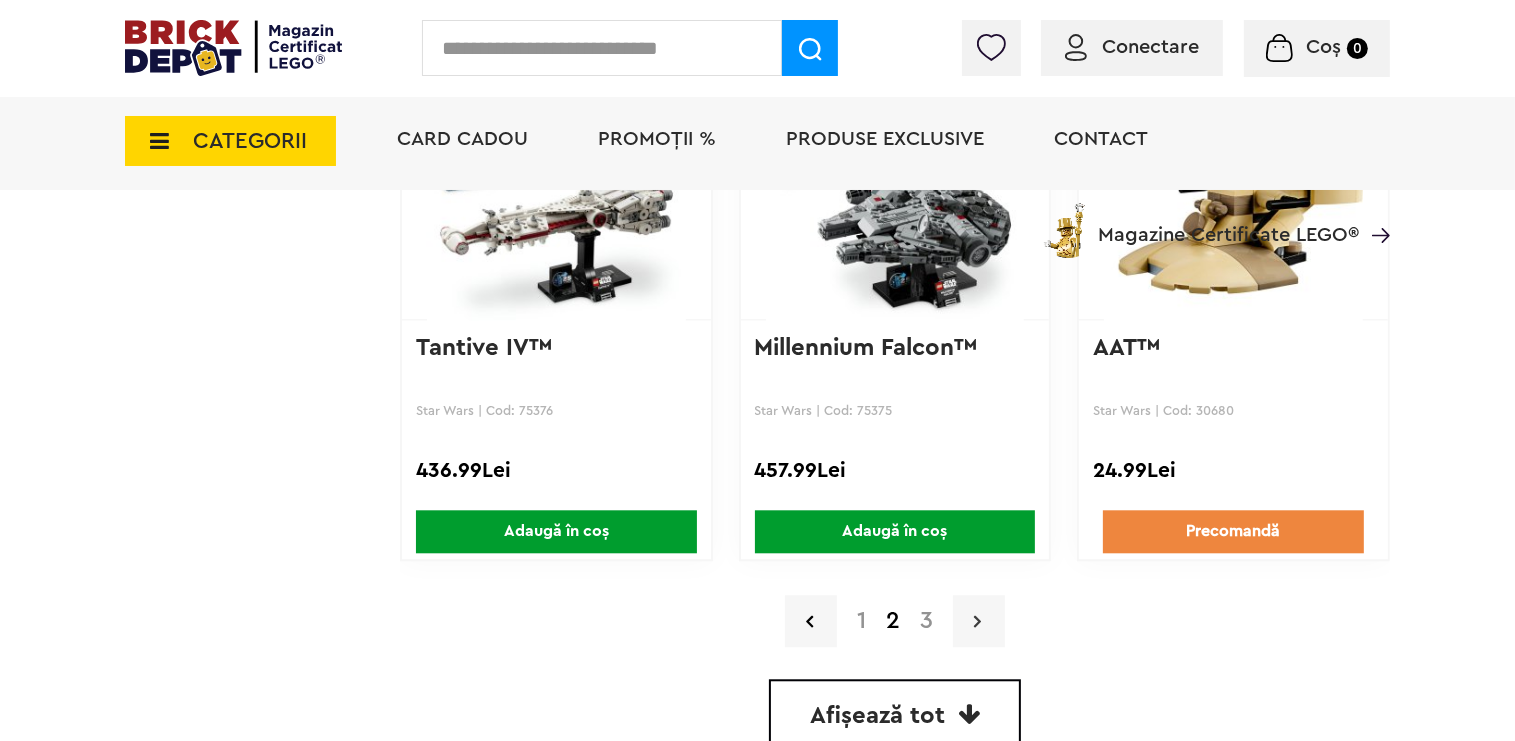 click at bounding box center (977, 621) 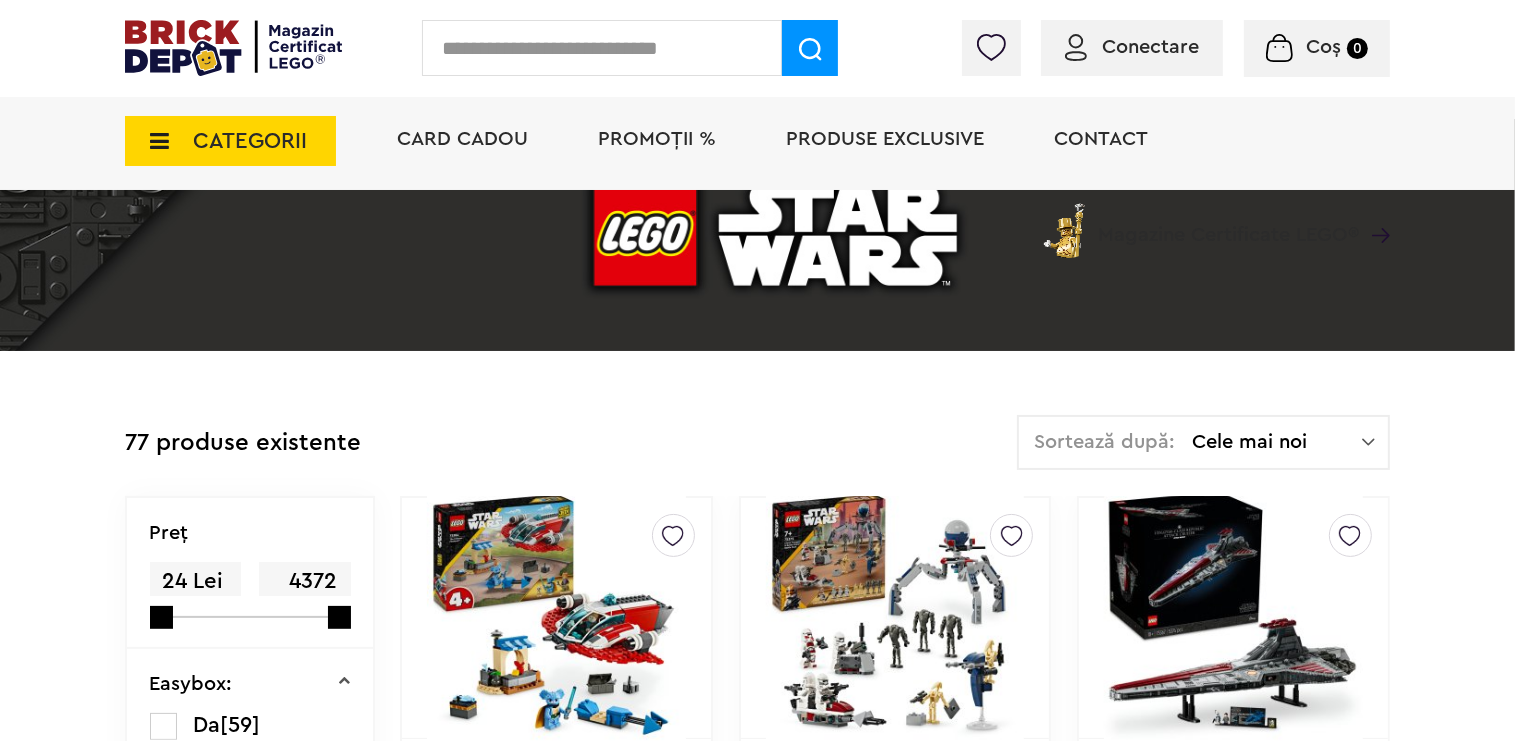 scroll, scrollTop: 0, scrollLeft: 0, axis: both 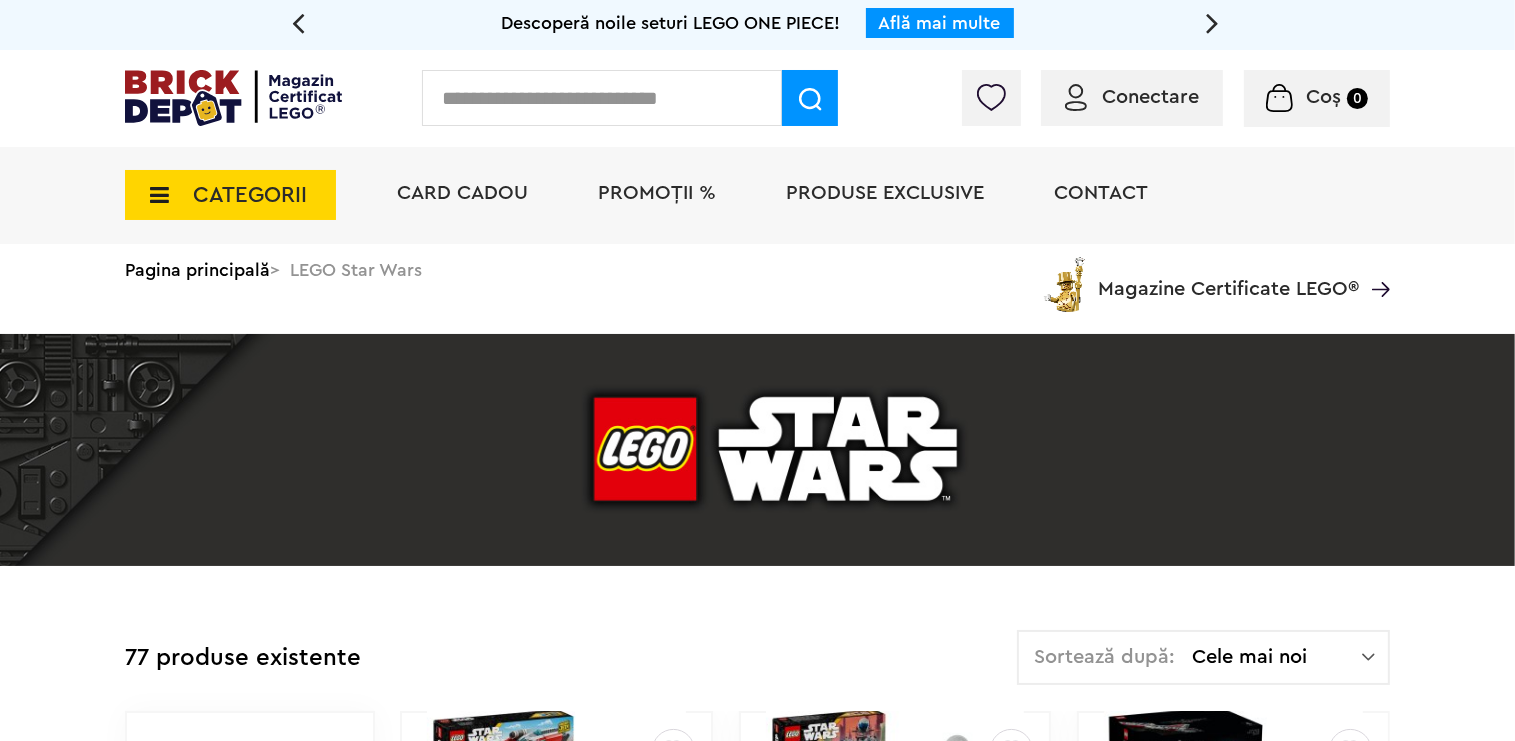 click on "CATEGORII" at bounding box center (230, 195) 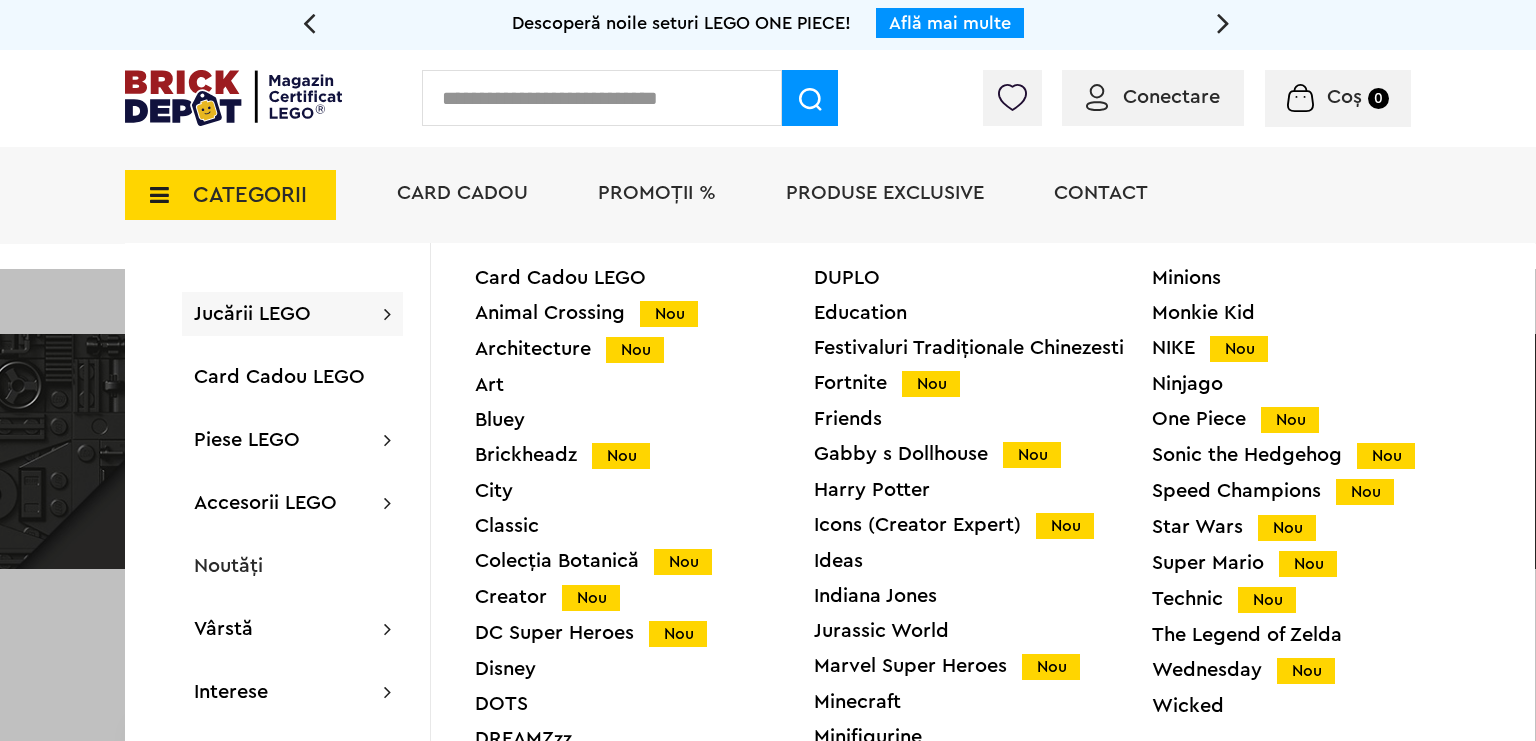 click on "Icons (Creator Expert) Nou" at bounding box center [983, 525] 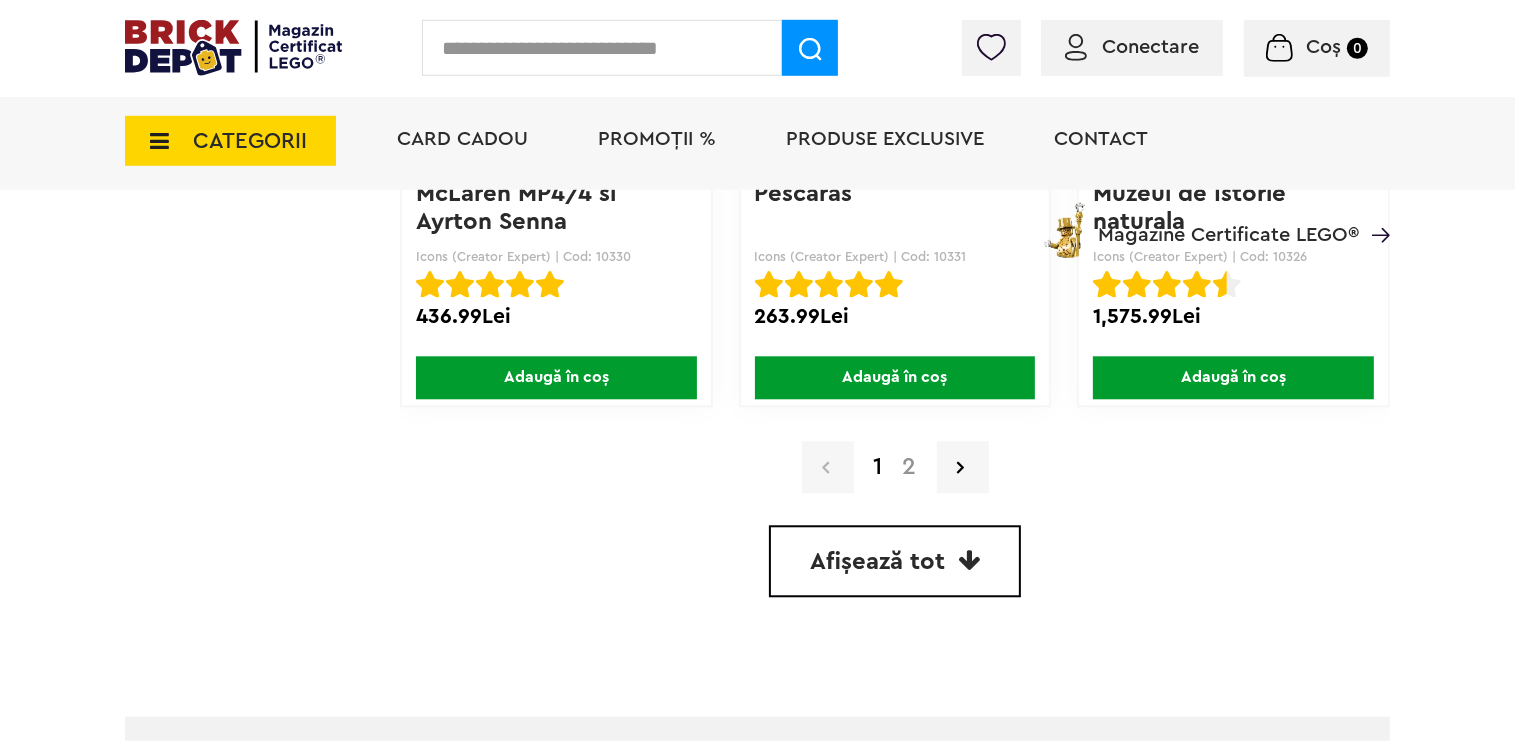 scroll, scrollTop: 4907, scrollLeft: 0, axis: vertical 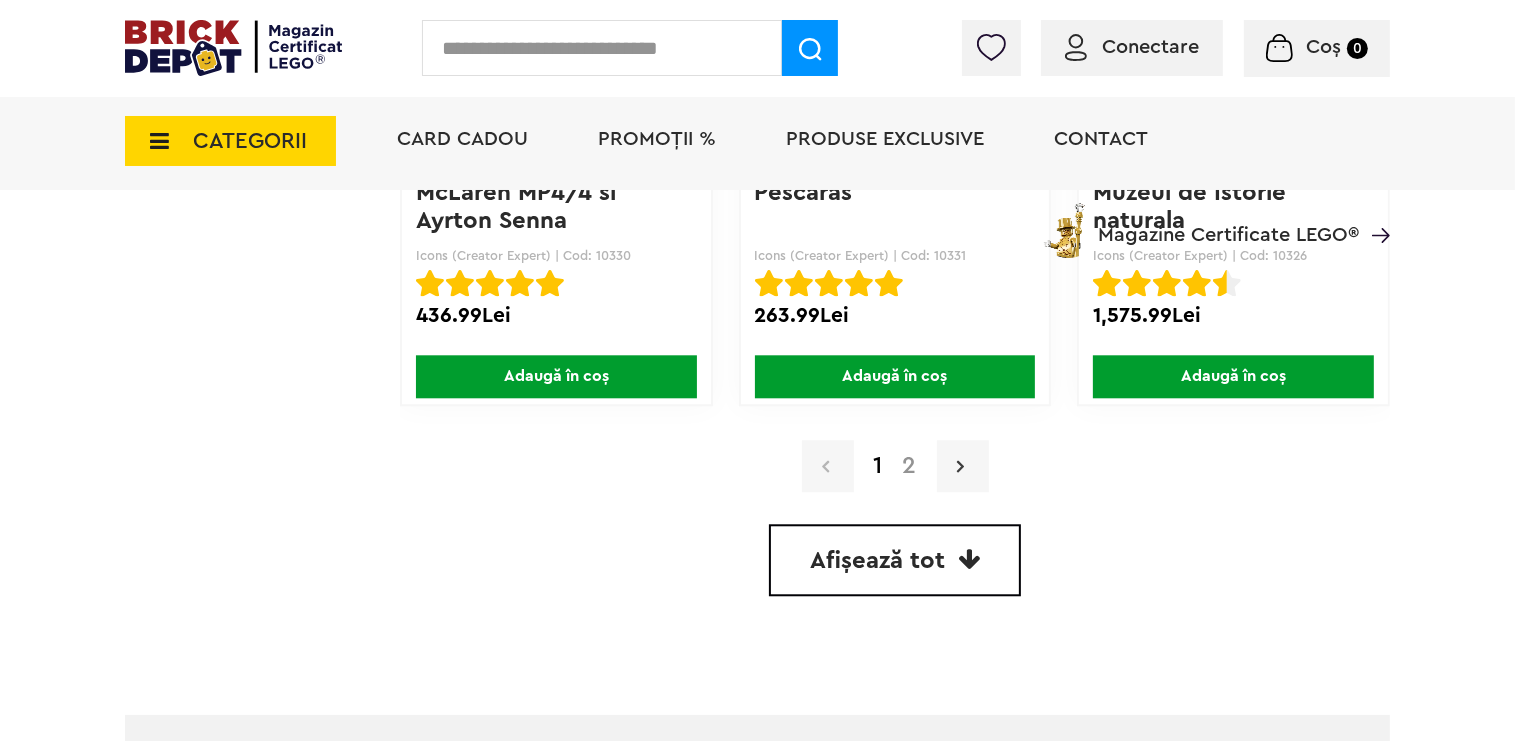 click at bounding box center (963, 466) 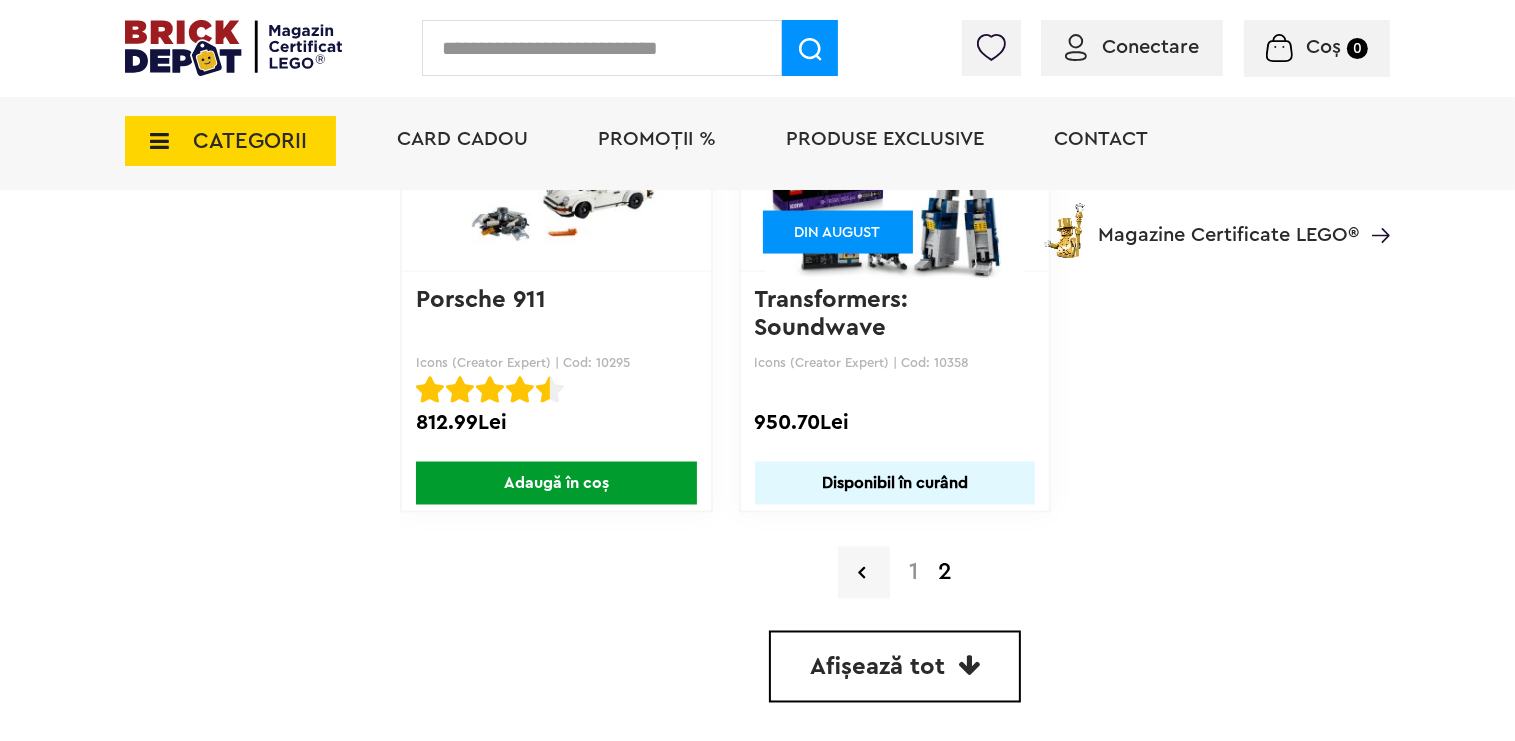 scroll, scrollTop: 2323, scrollLeft: 0, axis: vertical 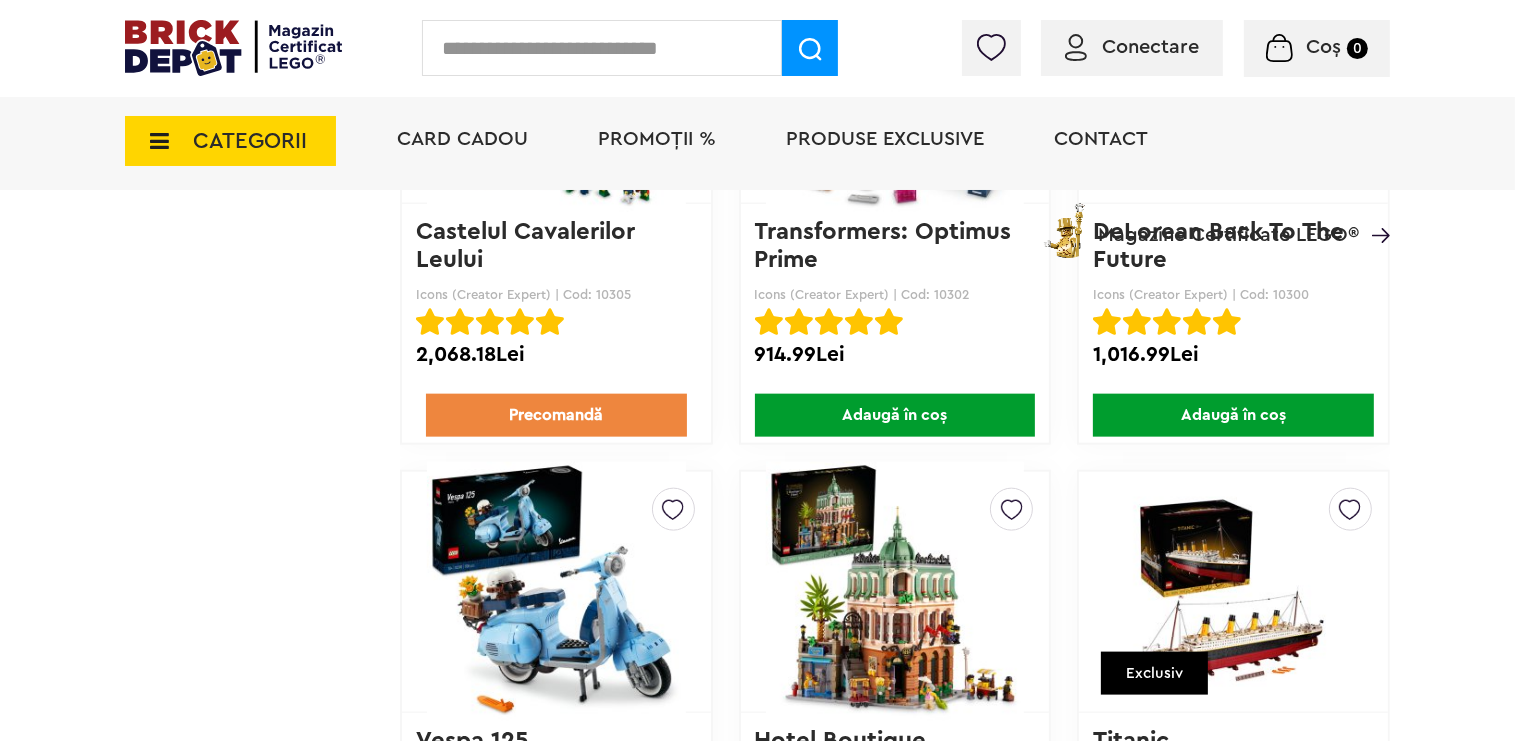 click at bounding box center [153, 141] 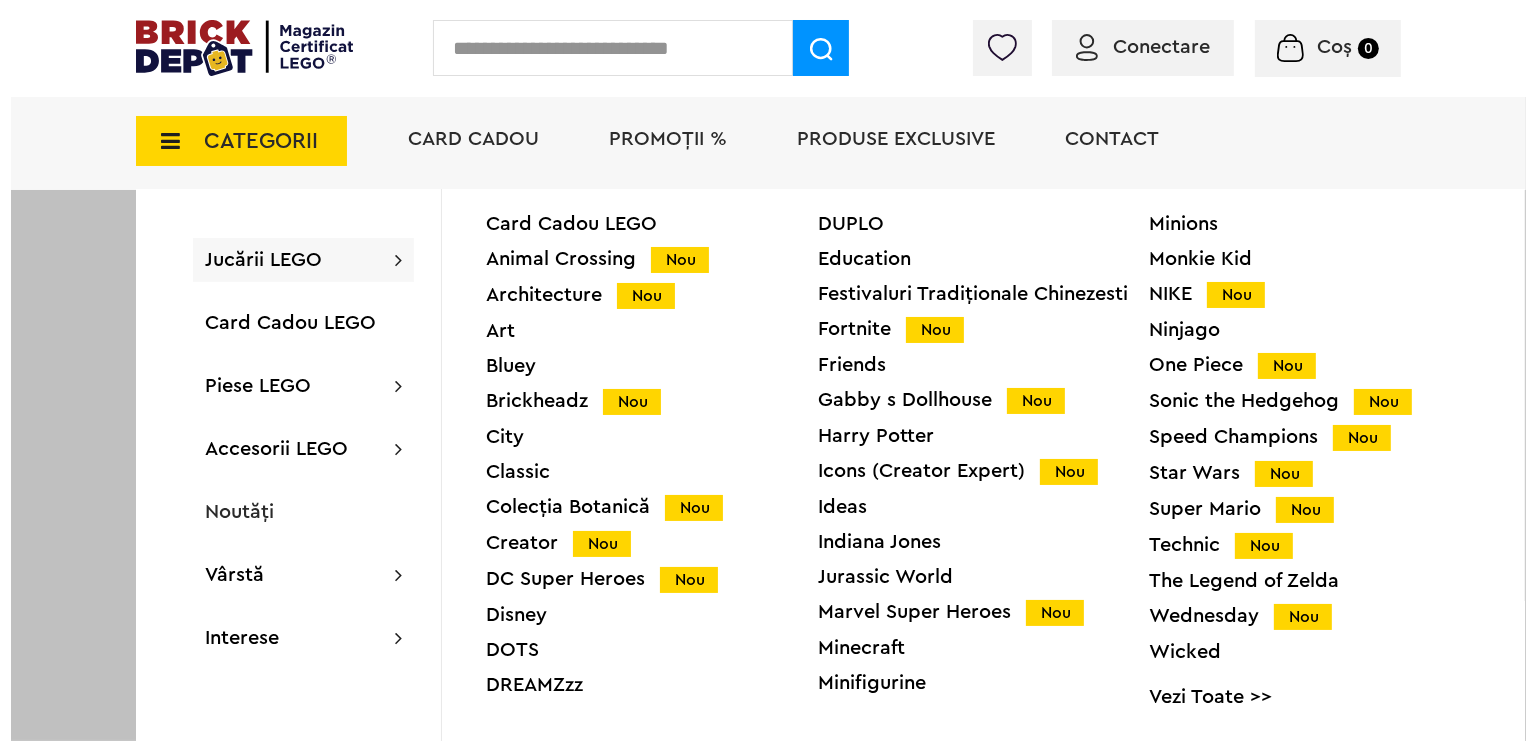 scroll, scrollTop: 2326, scrollLeft: 0, axis: vertical 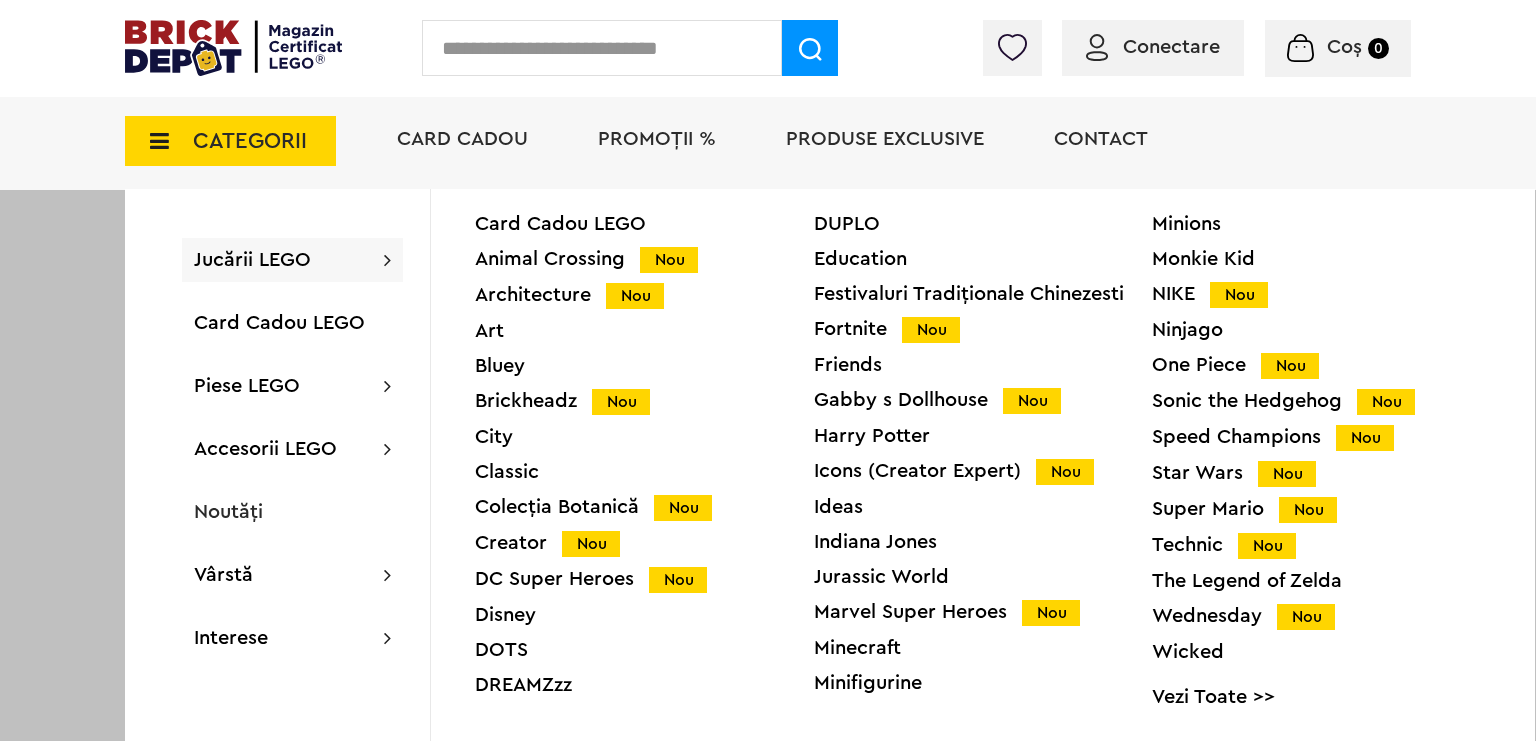 click on "Ideas" at bounding box center [983, 507] 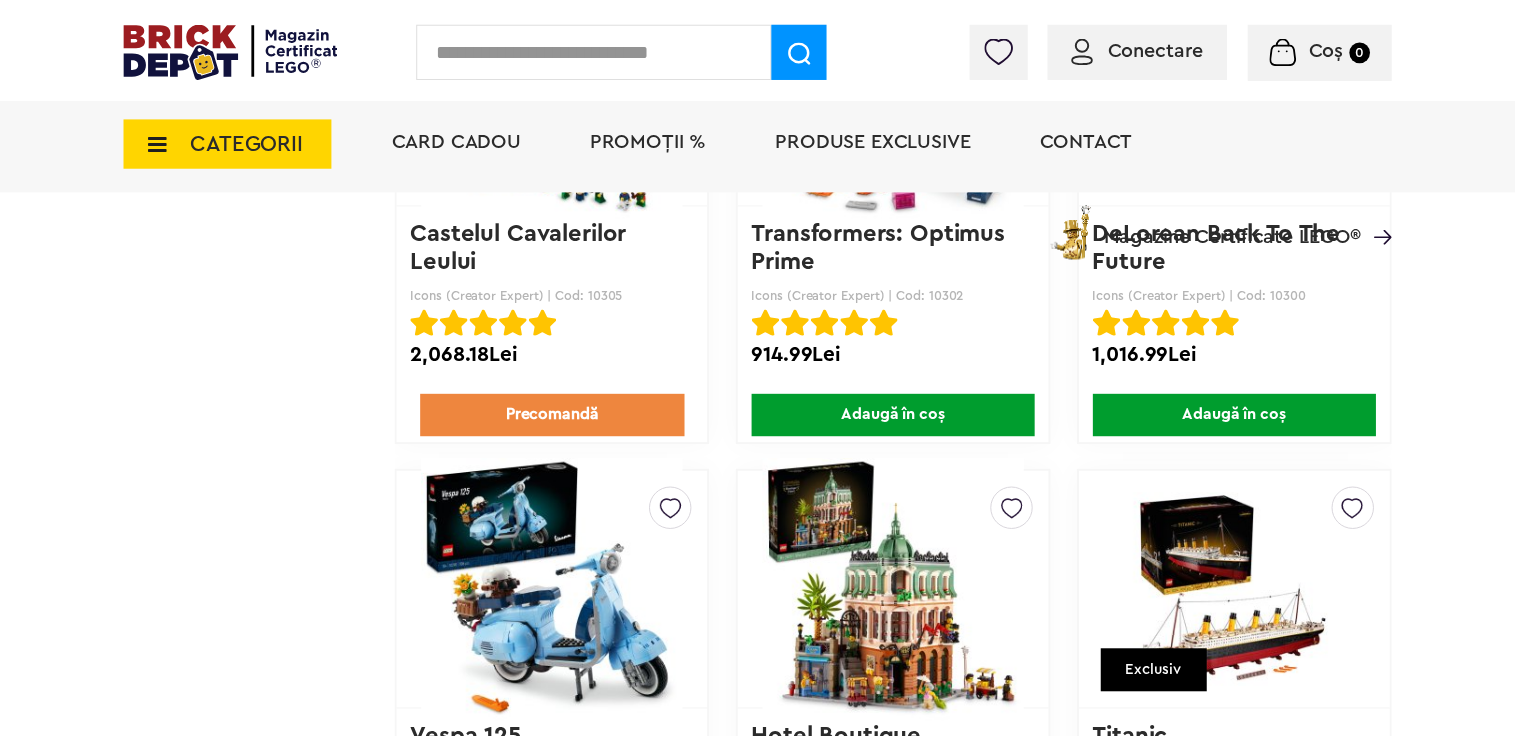 scroll, scrollTop: 2323, scrollLeft: 0, axis: vertical 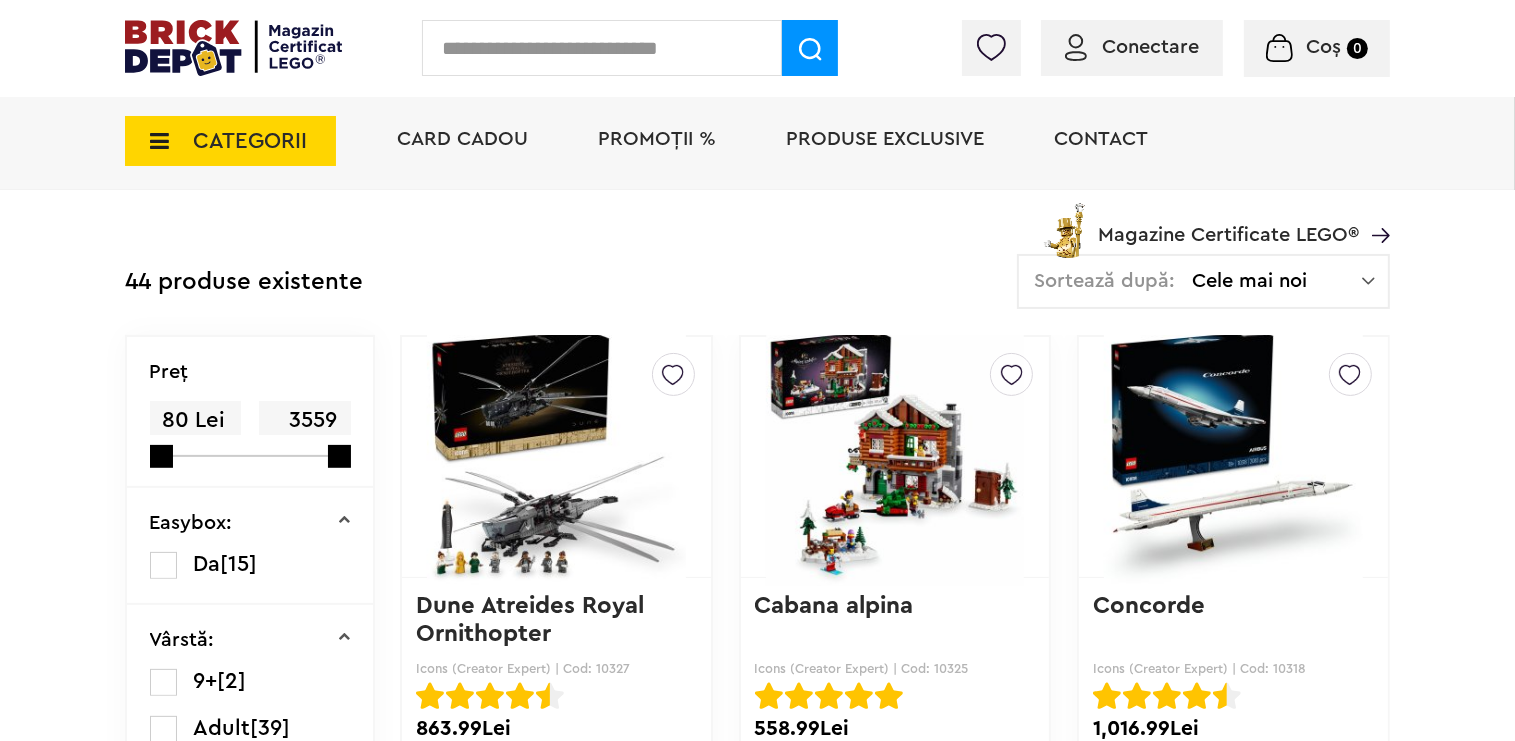 click at bounding box center (153, 141) 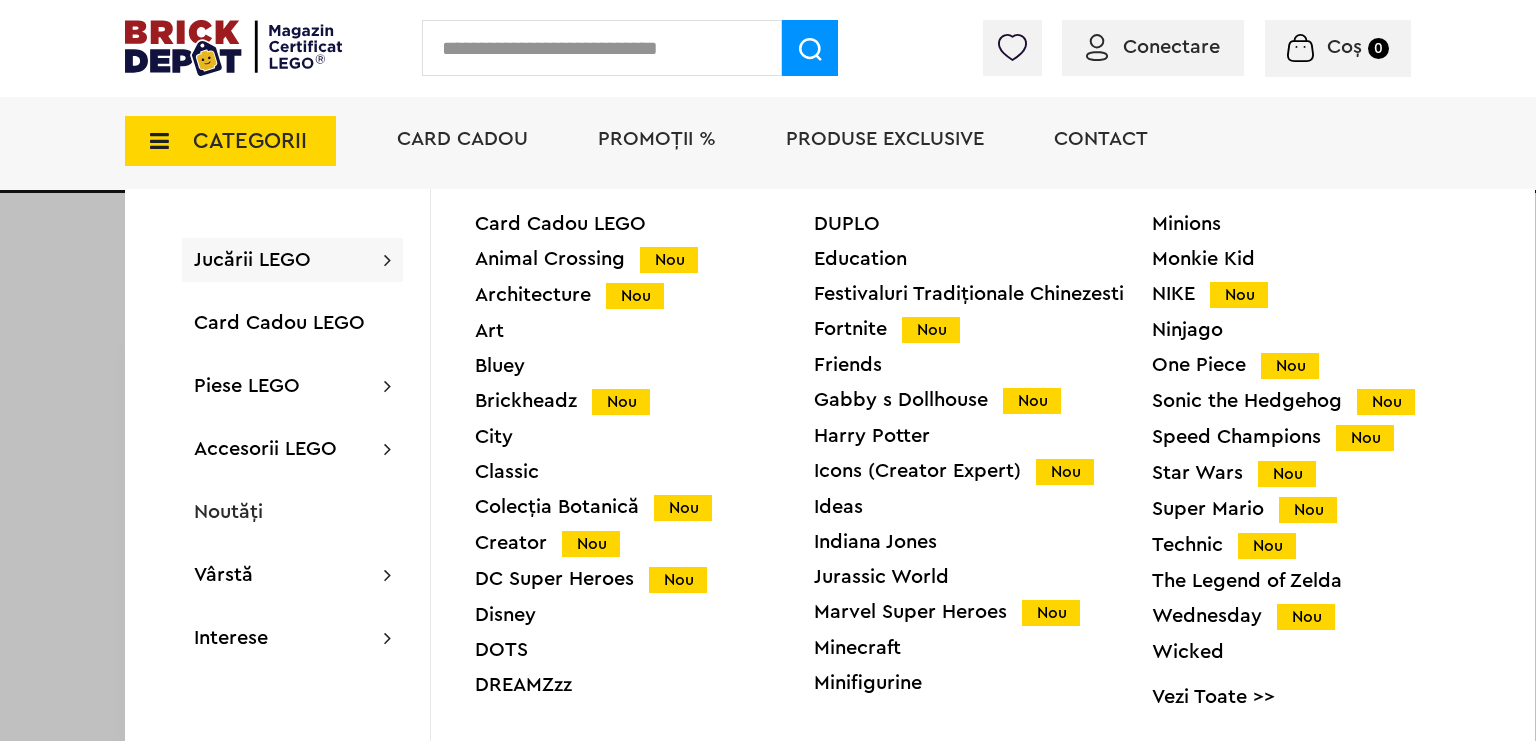 click on "Marvel Super Heroes Nou" at bounding box center (983, 612) 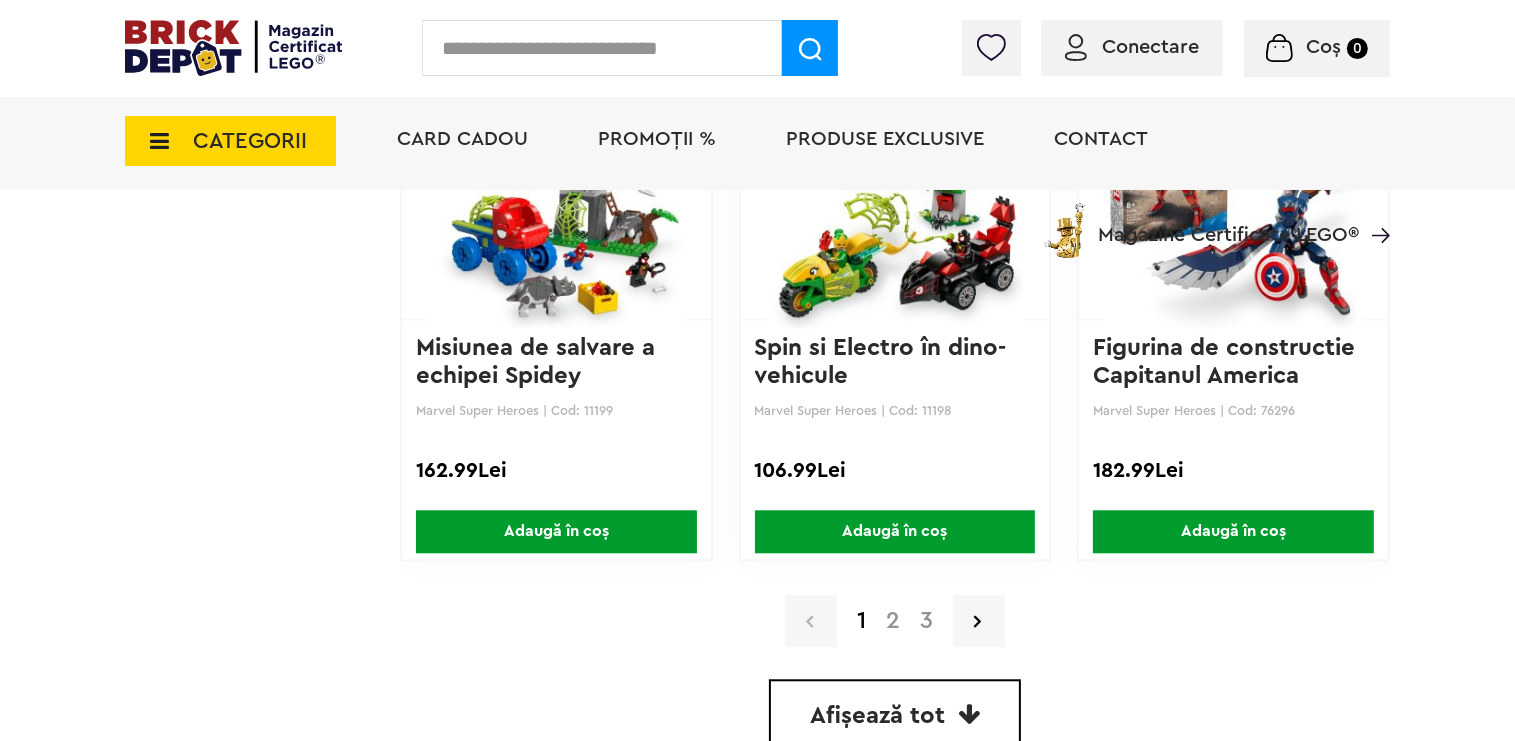 scroll, scrollTop: 5068, scrollLeft: 0, axis: vertical 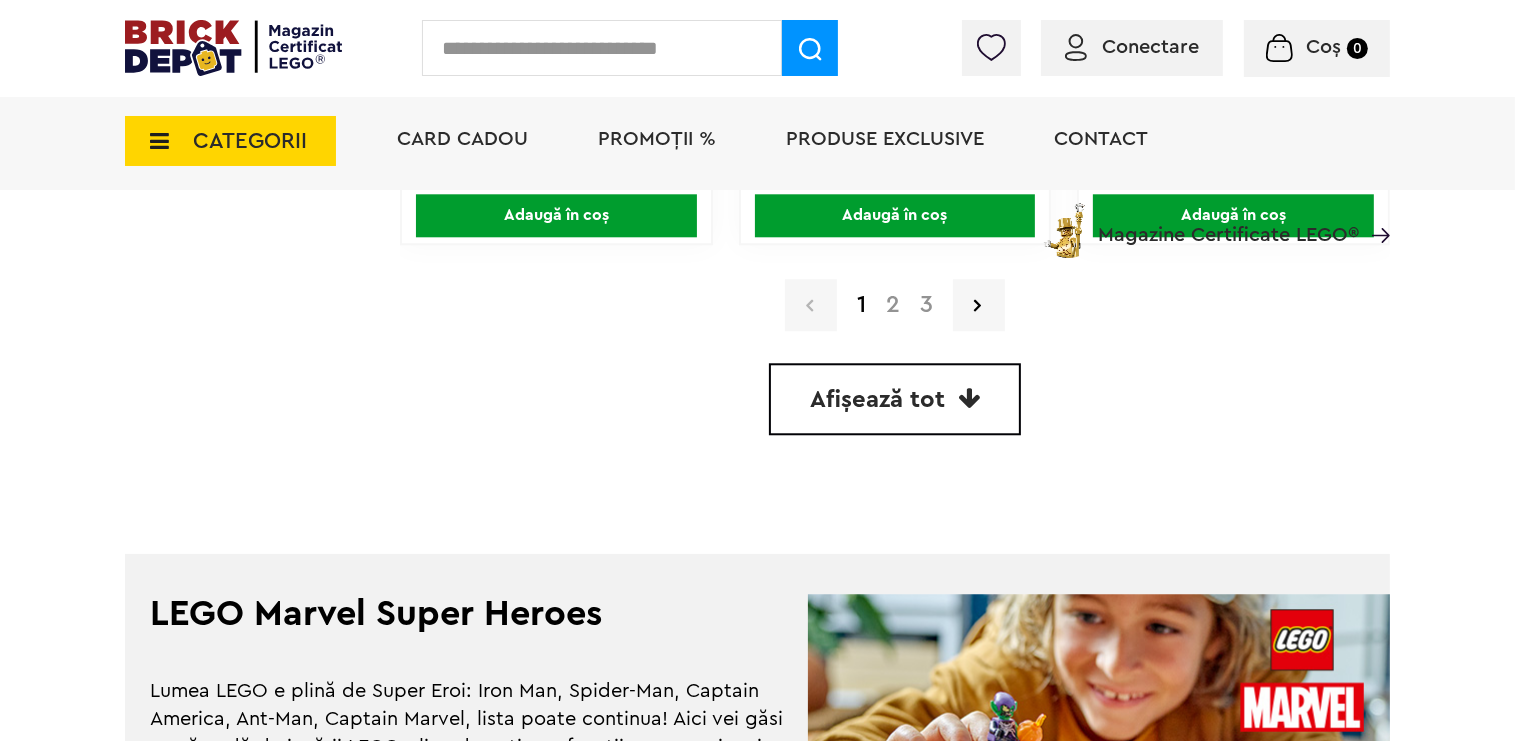 click at bounding box center [153, 141] 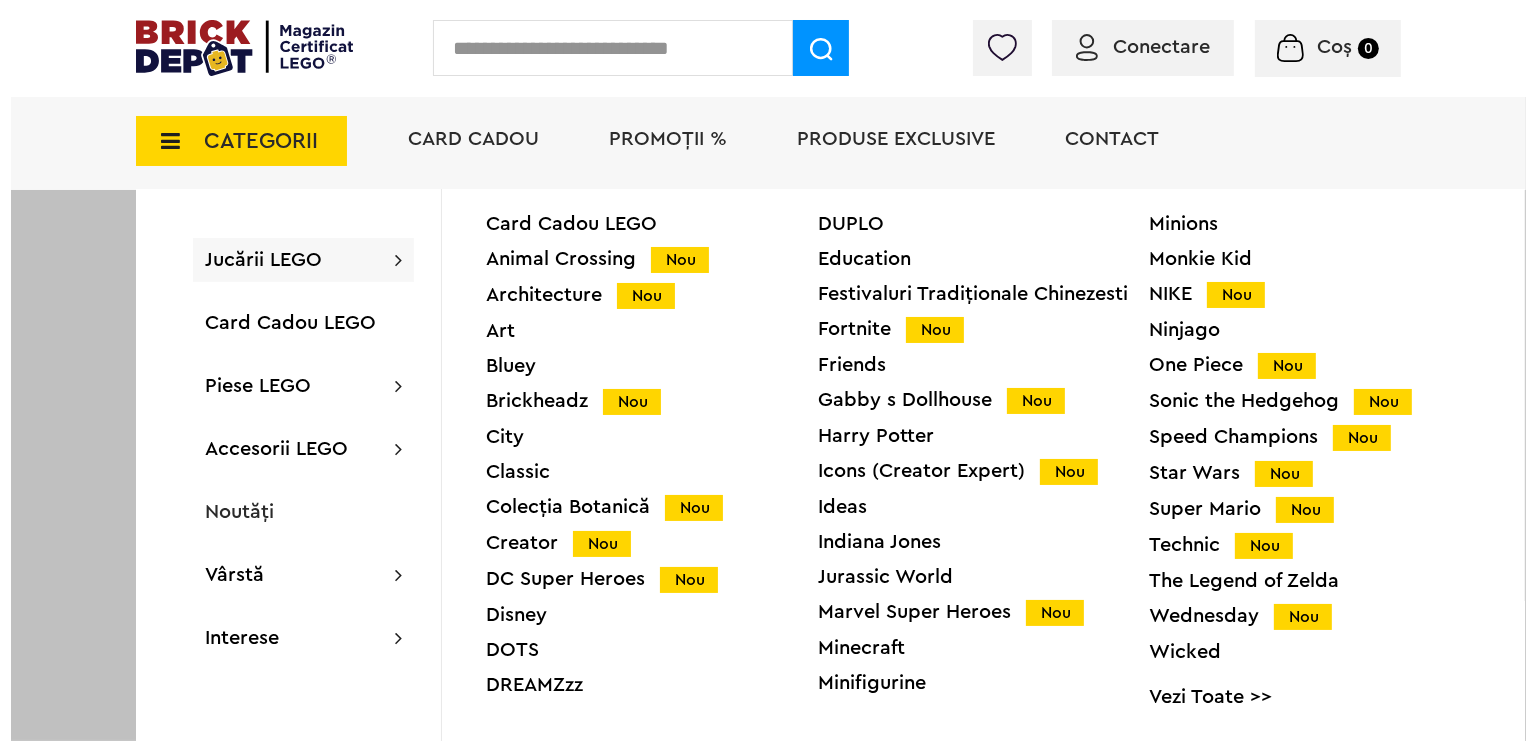 scroll, scrollTop: 5071, scrollLeft: 0, axis: vertical 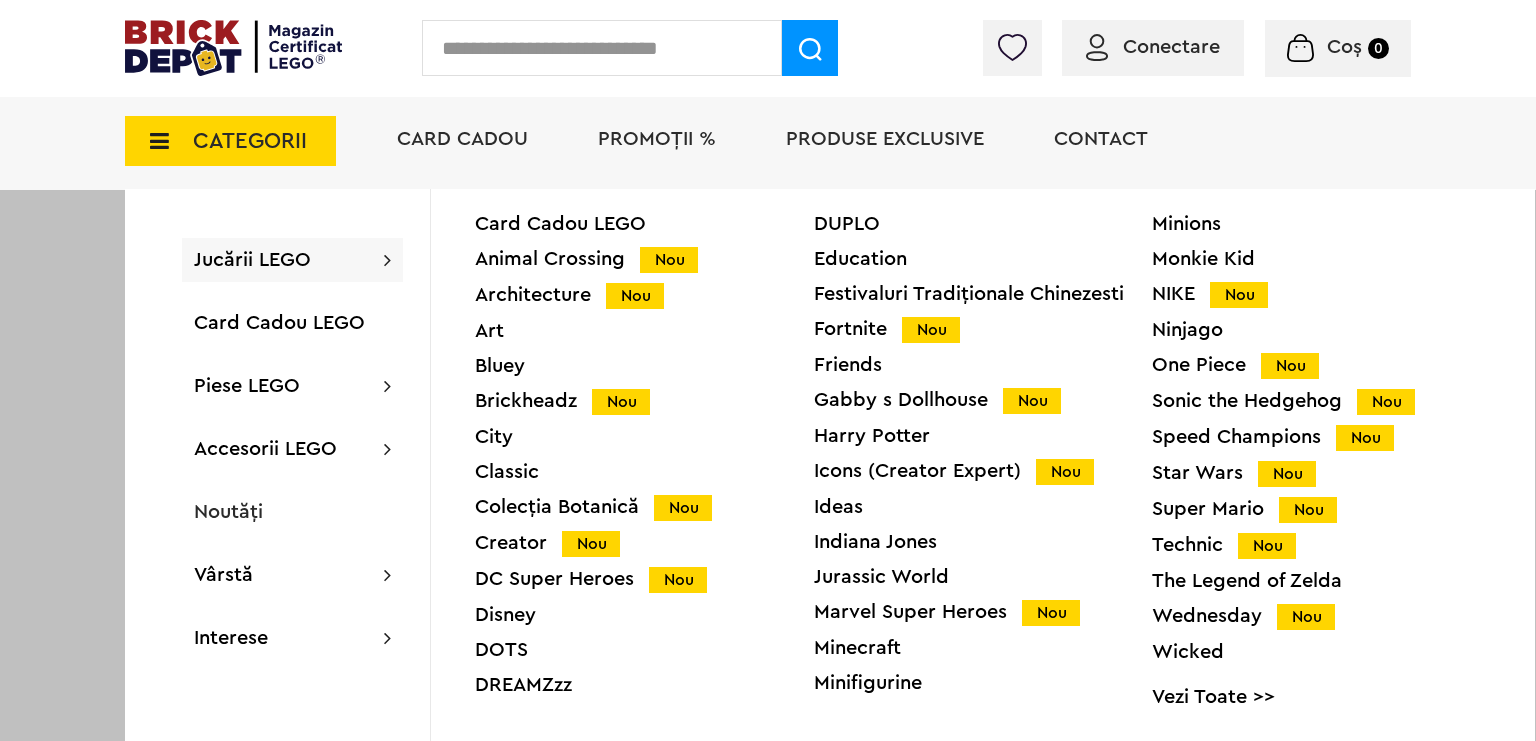 click on "DC Super Heroes Nou" at bounding box center [644, 579] 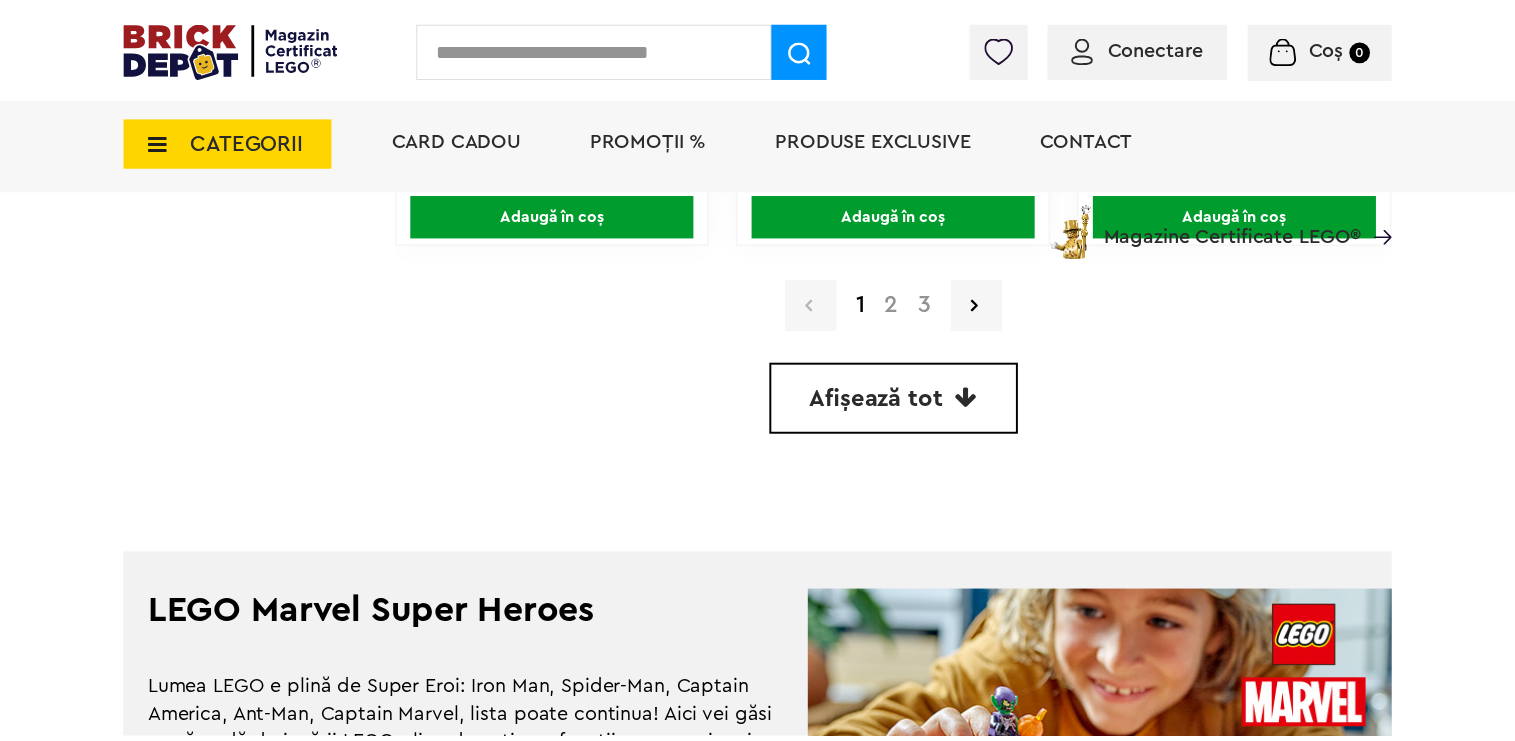 scroll, scrollTop: 5068, scrollLeft: 0, axis: vertical 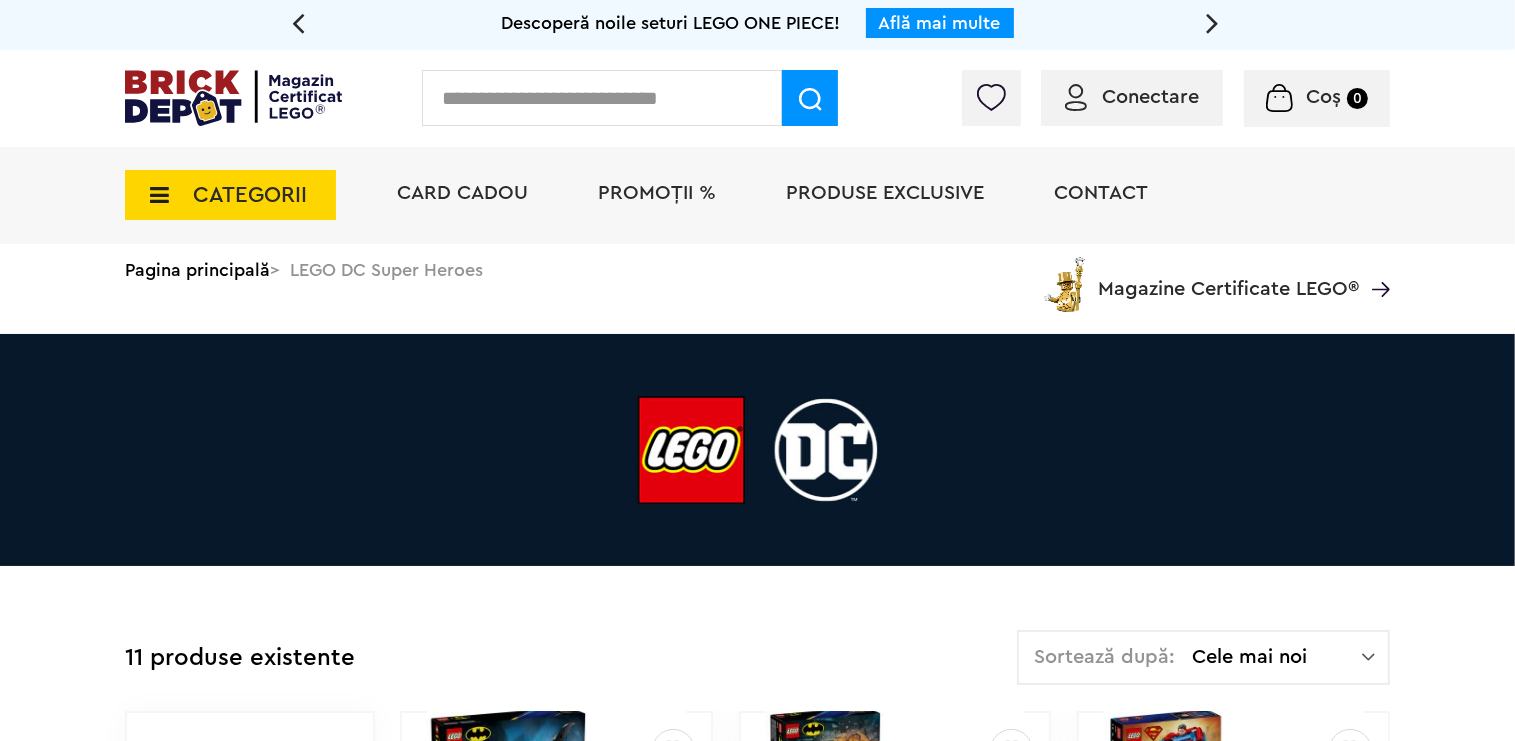 click at bounding box center [153, 195] 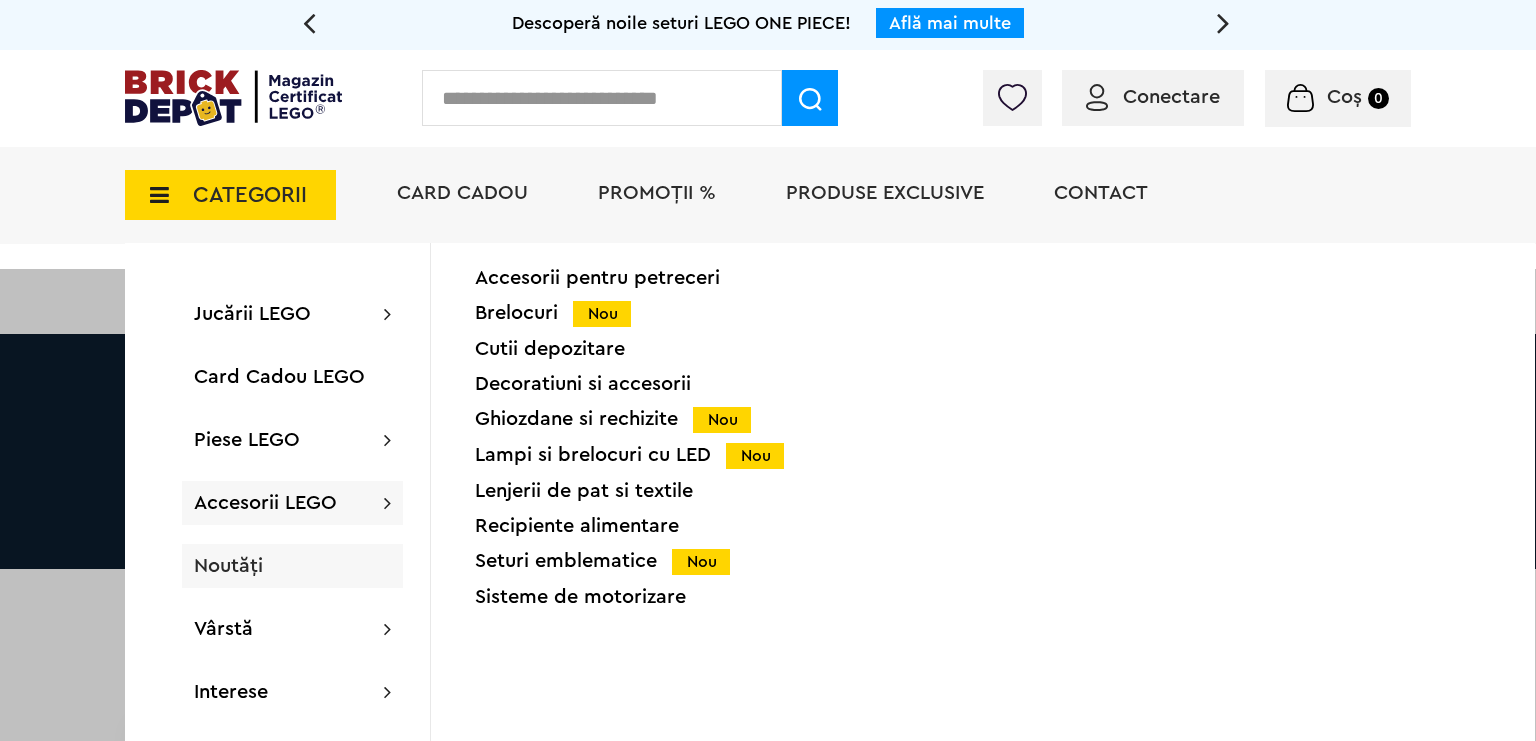 click on "Noutăți" at bounding box center (228, 566) 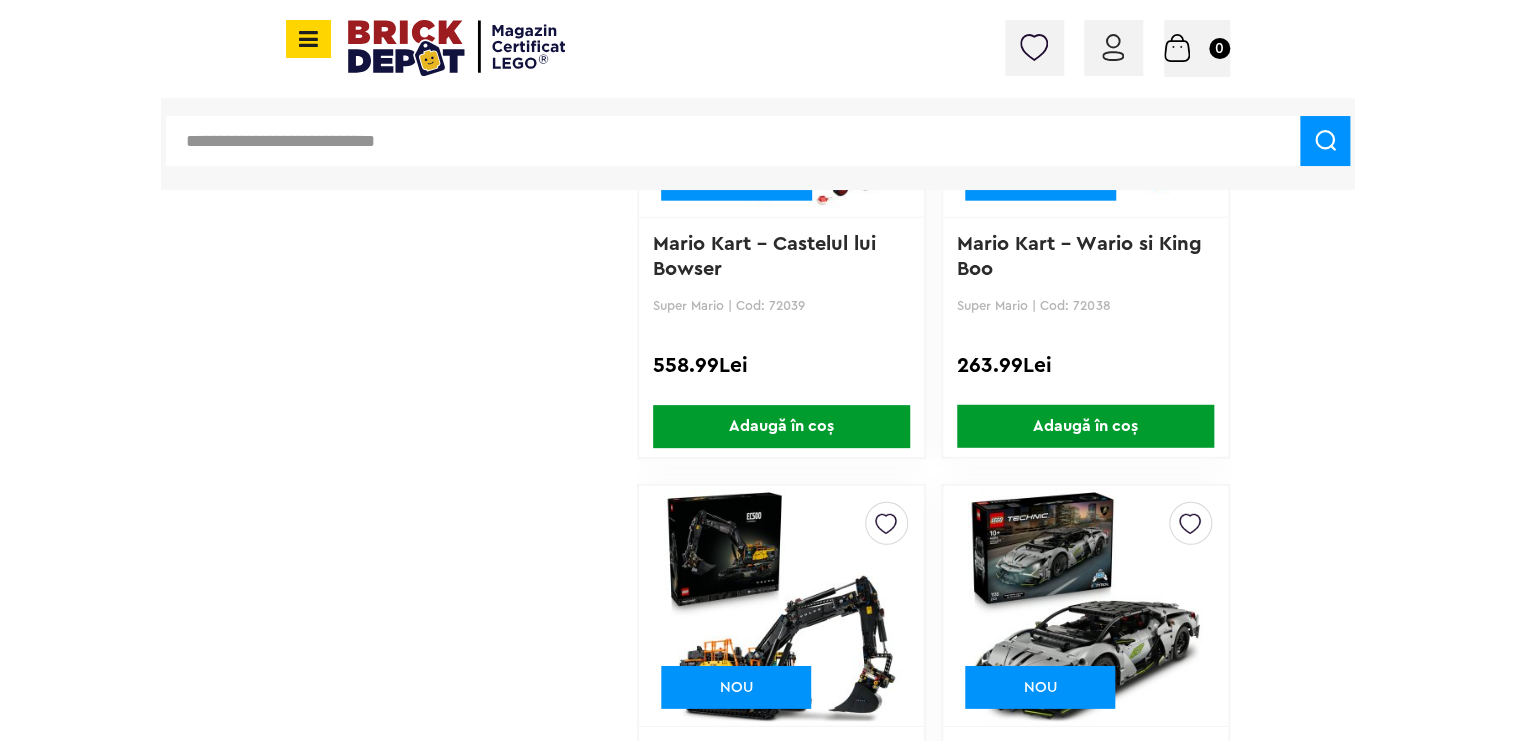 scroll, scrollTop: 10876, scrollLeft: 0, axis: vertical 